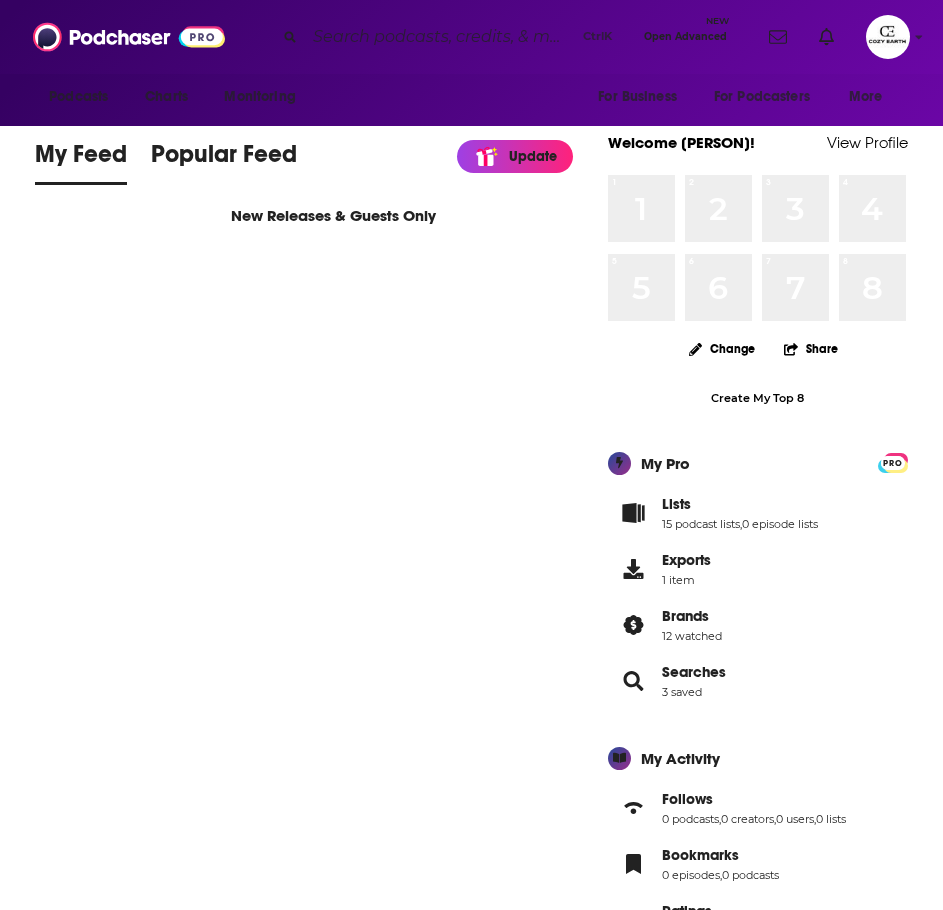 scroll, scrollTop: 0, scrollLeft: 0, axis: both 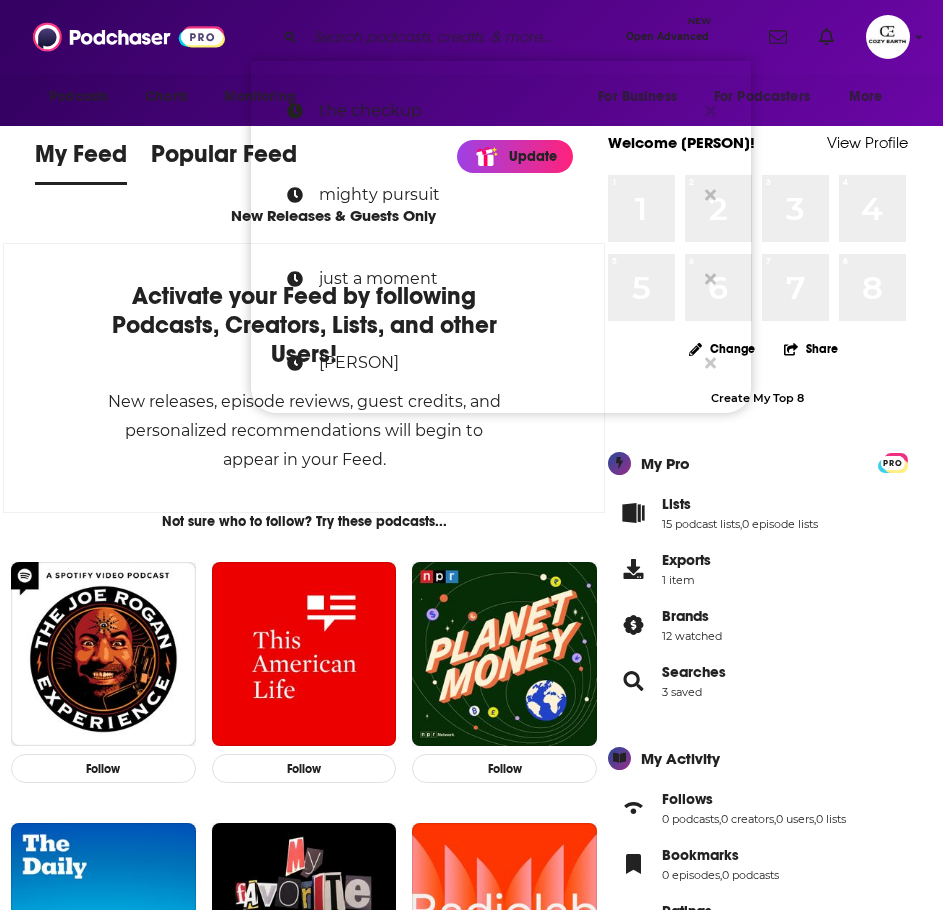 click at bounding box center [461, 37] 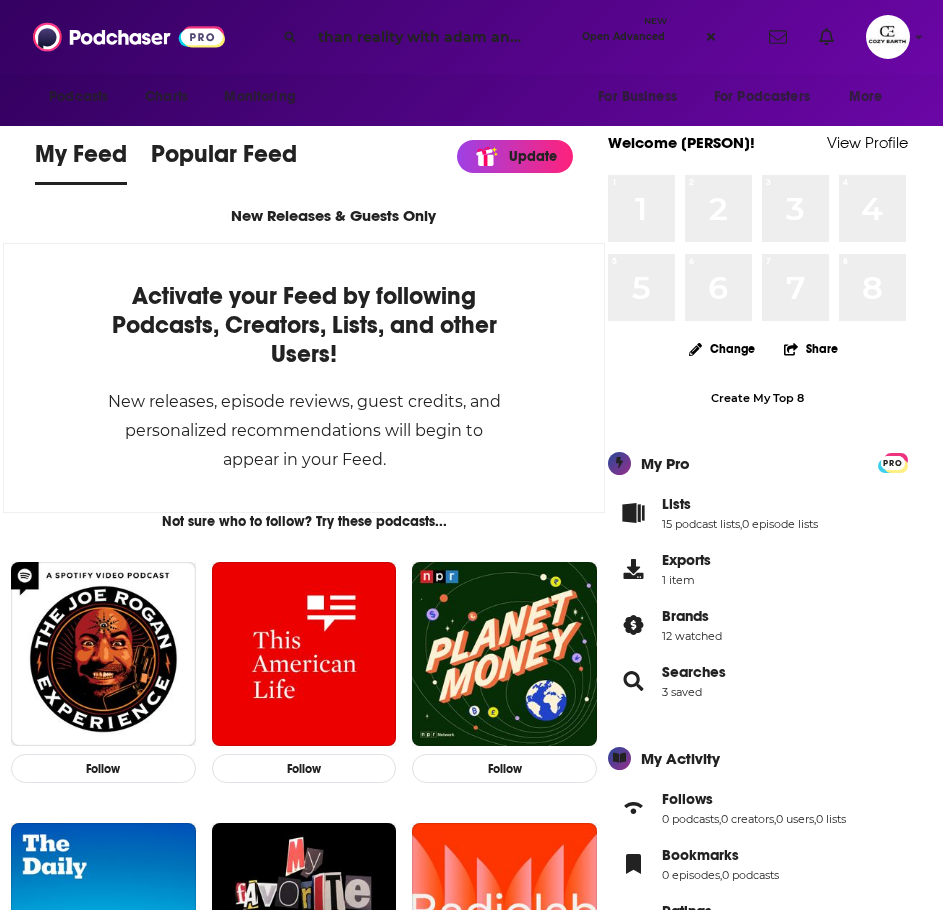 scroll, scrollTop: 0, scrollLeft: 46, axis: horizontal 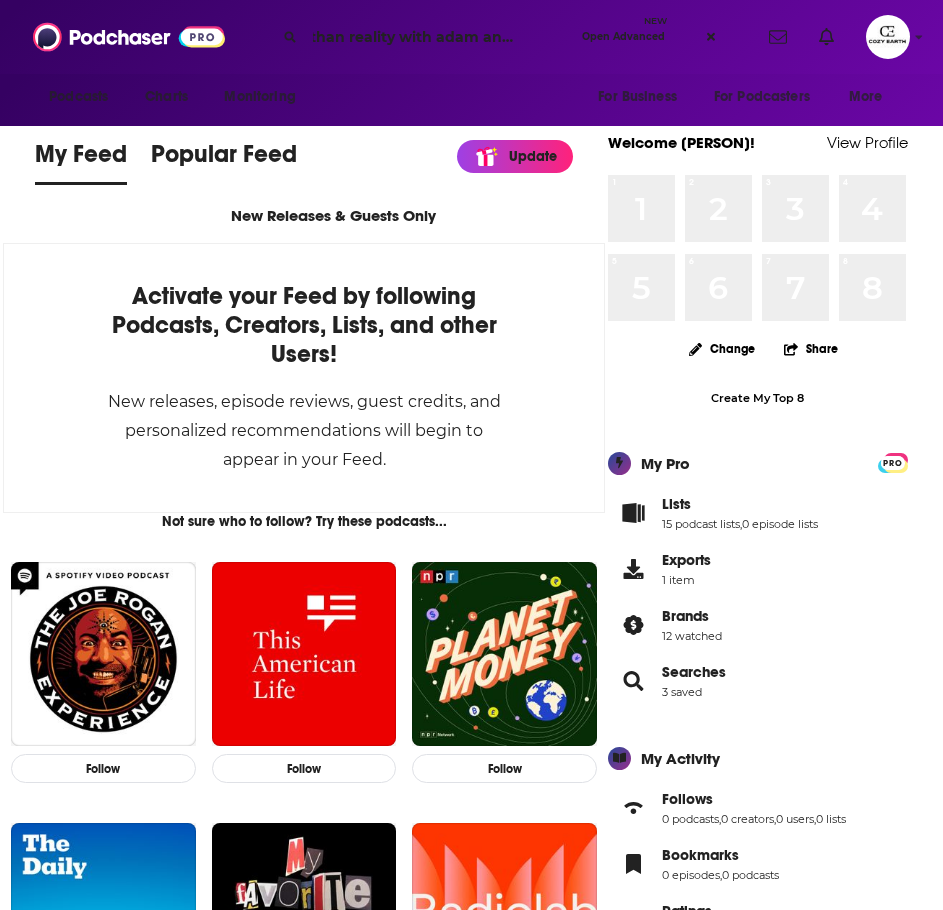 type on "more than reality with adam and danielle" 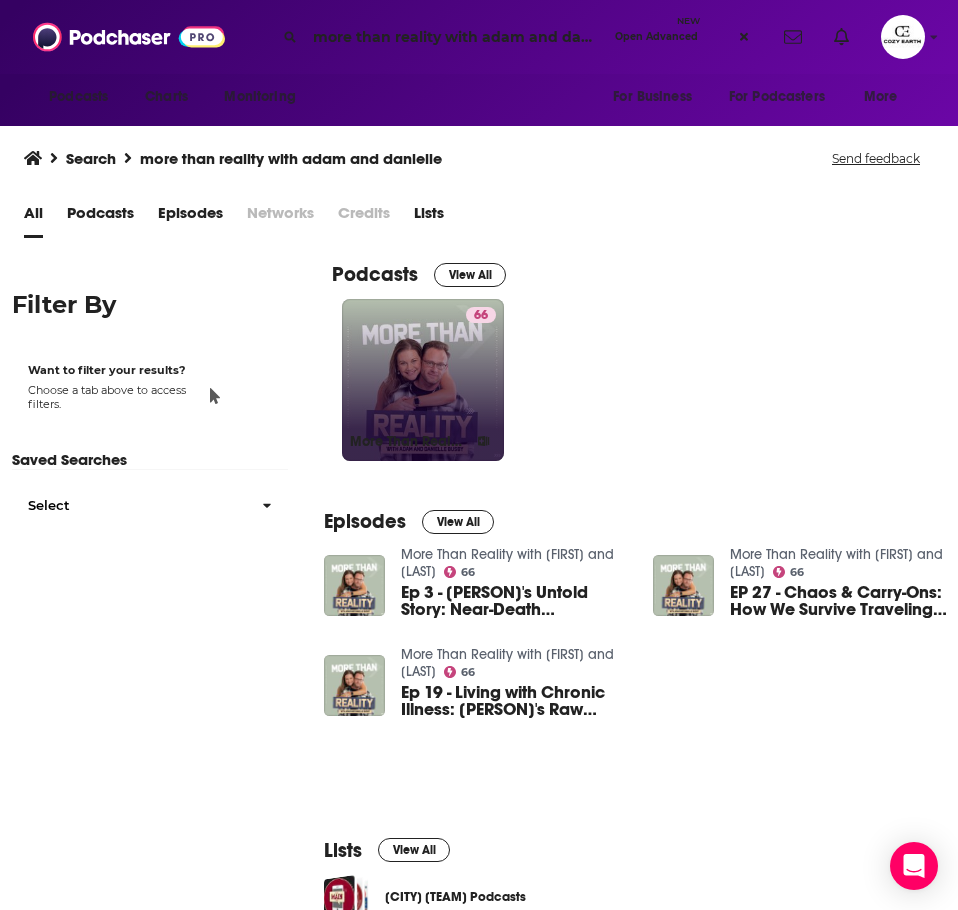 click on "66 [PODCAST_NAME]" at bounding box center [423, 380] 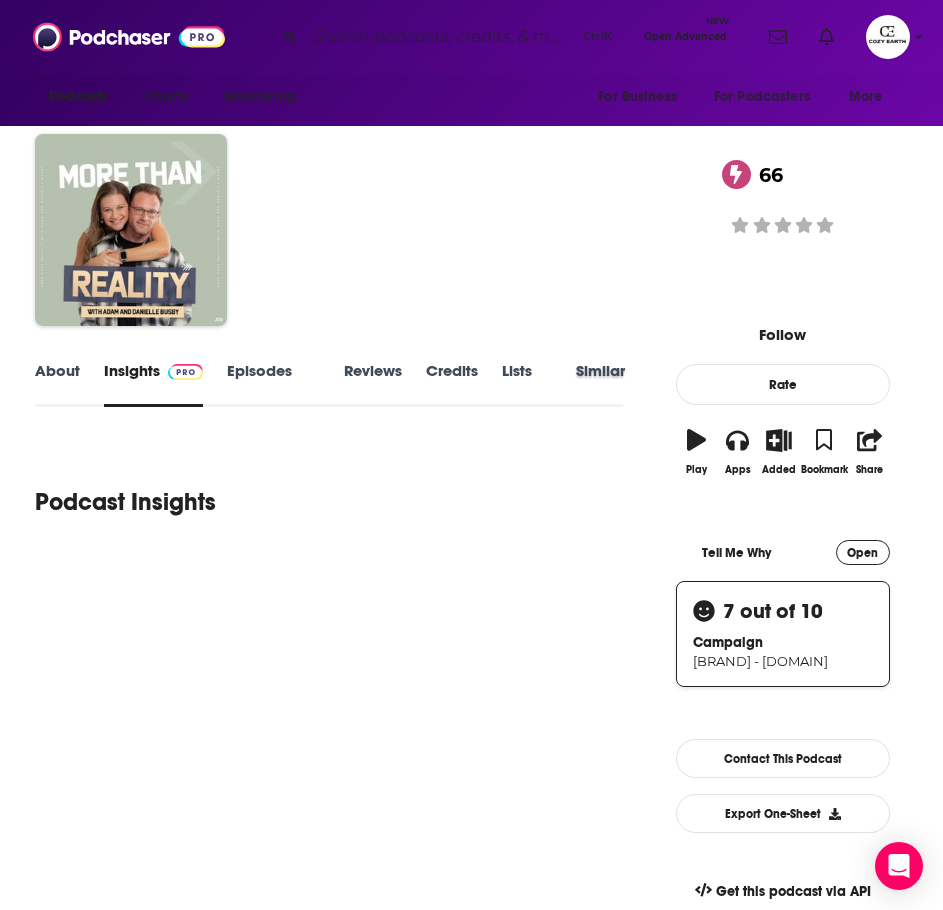 click on "Similar" at bounding box center (612, 384) 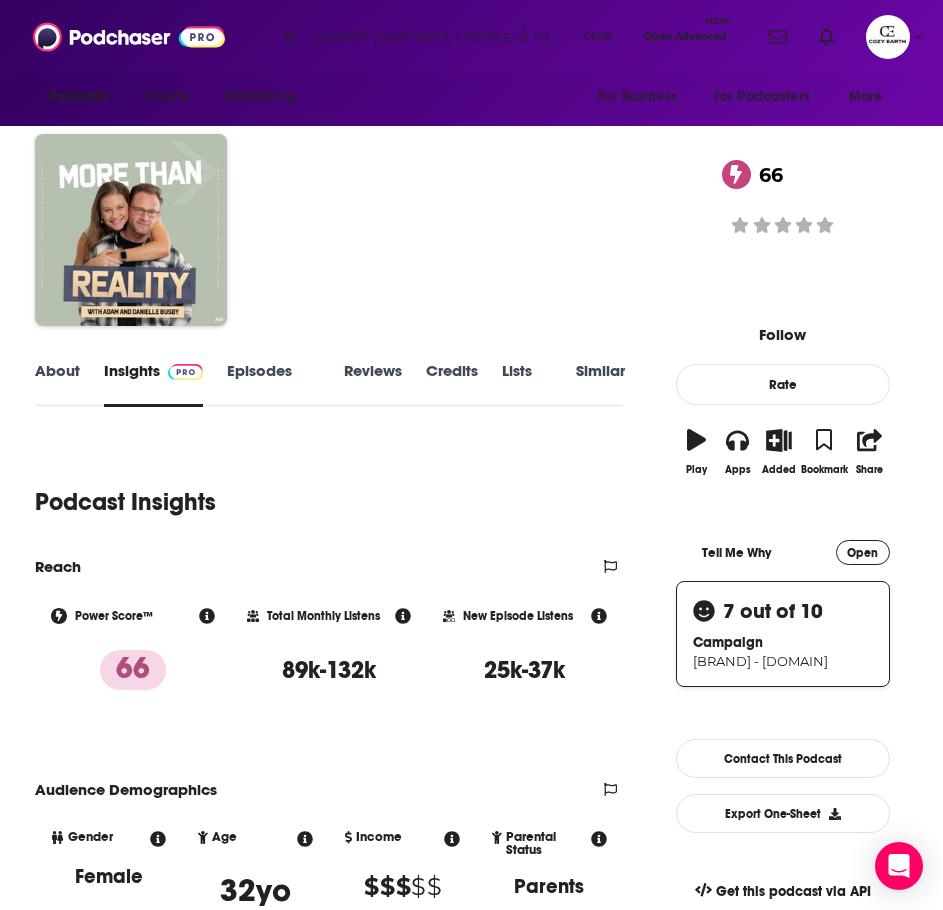 click on "Similar" at bounding box center [600, 384] 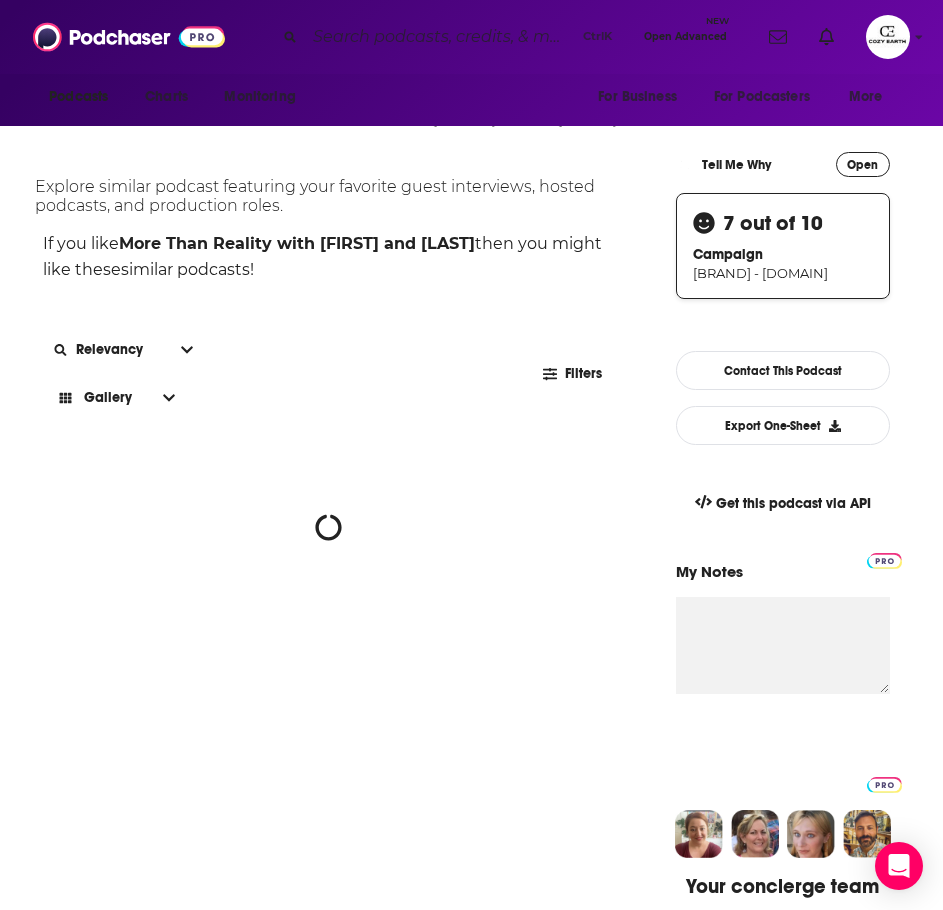 scroll, scrollTop: 400, scrollLeft: 0, axis: vertical 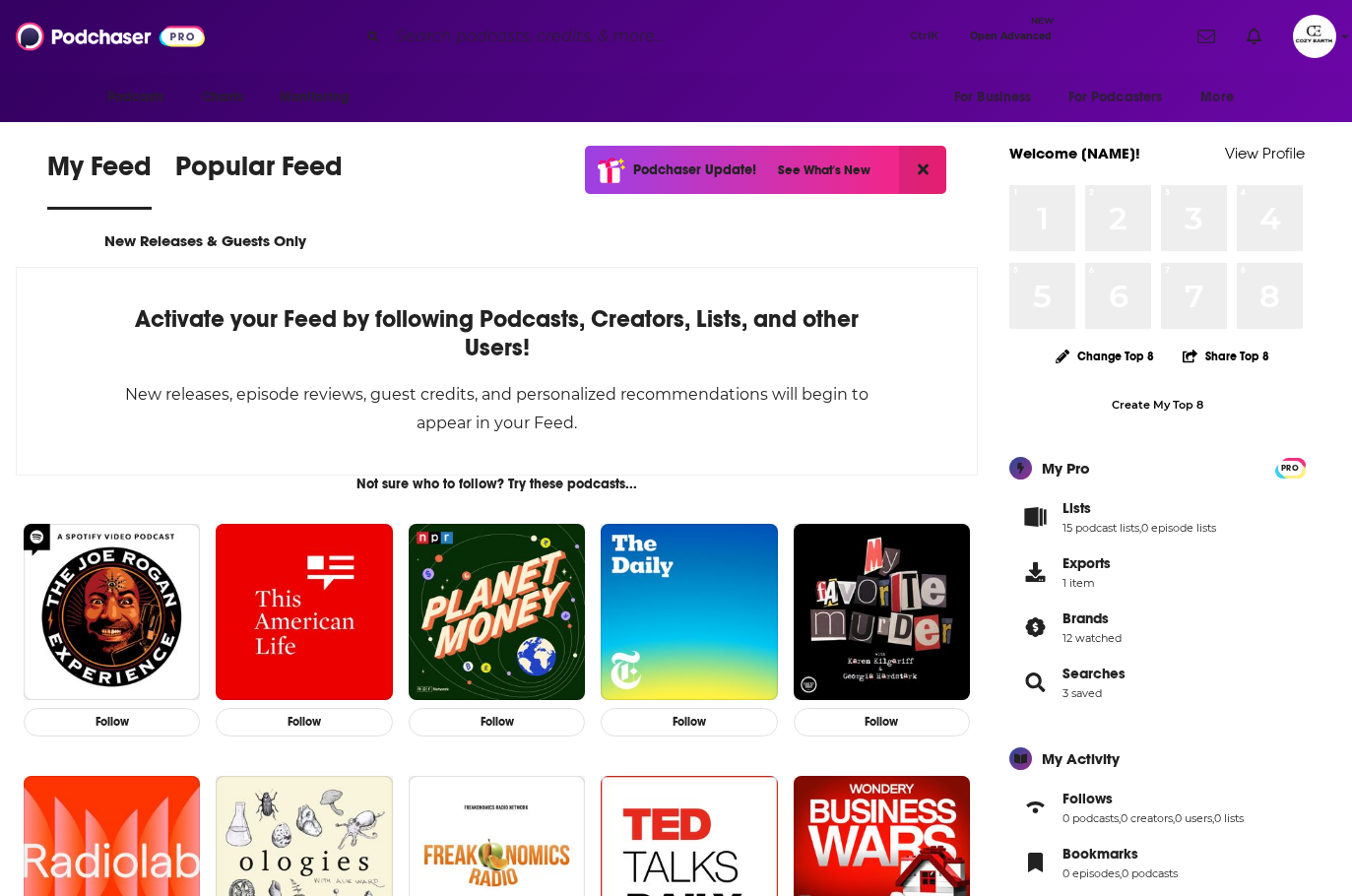 click at bounding box center (645, 36) 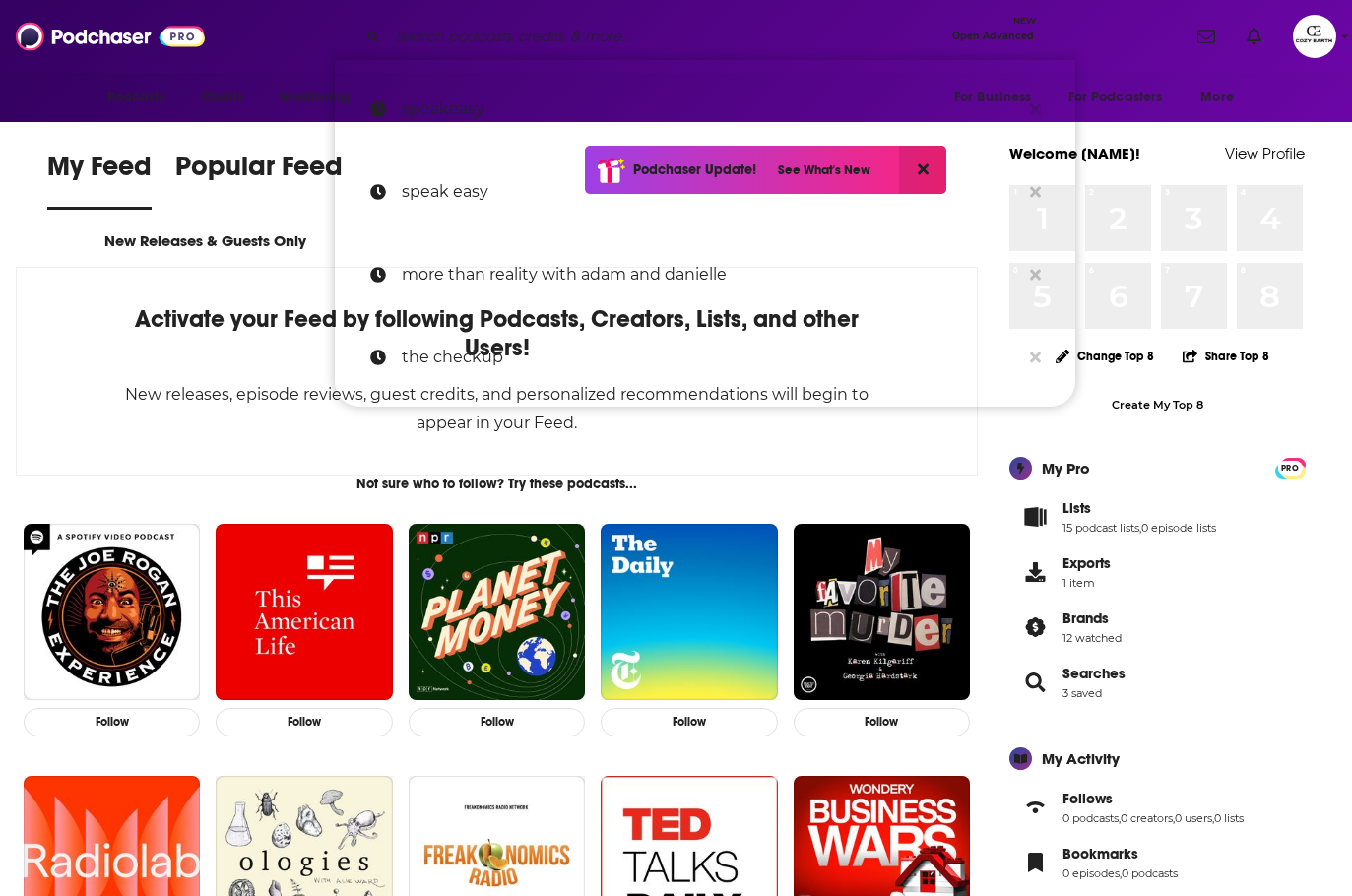 paste on "You're So Right" 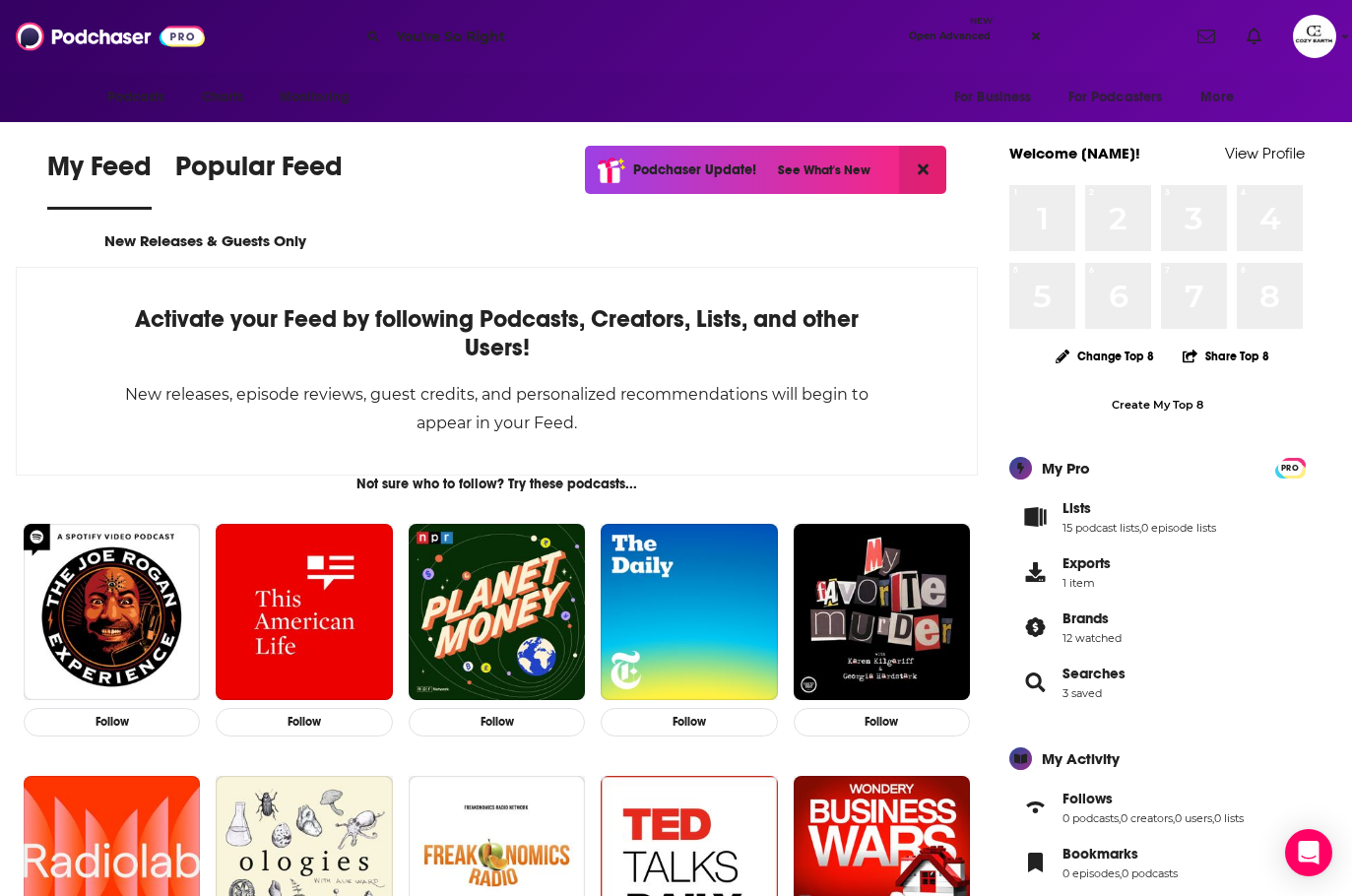 type on "You're So Right" 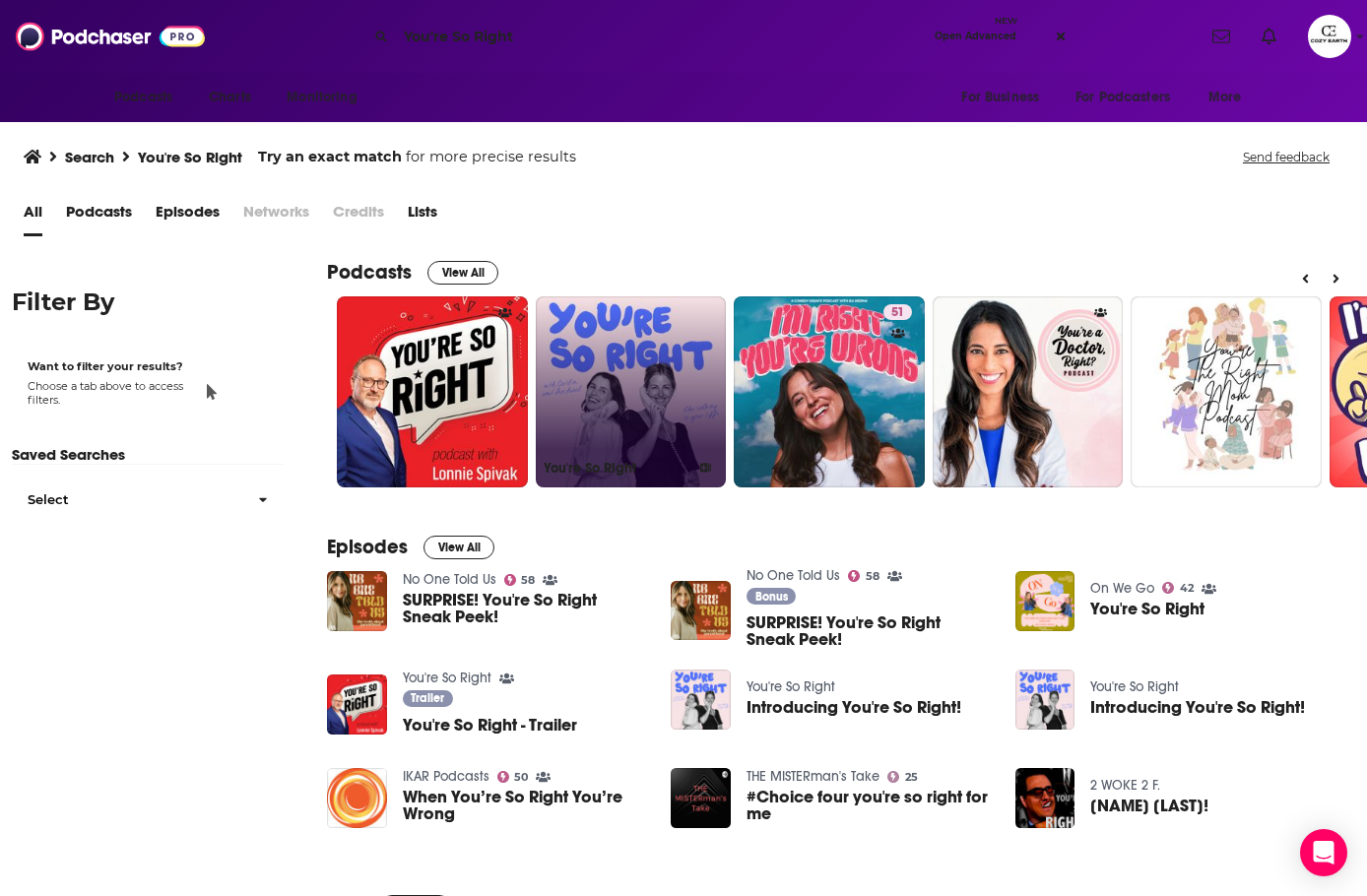 click on "You're So Right" at bounding box center (631, 392) 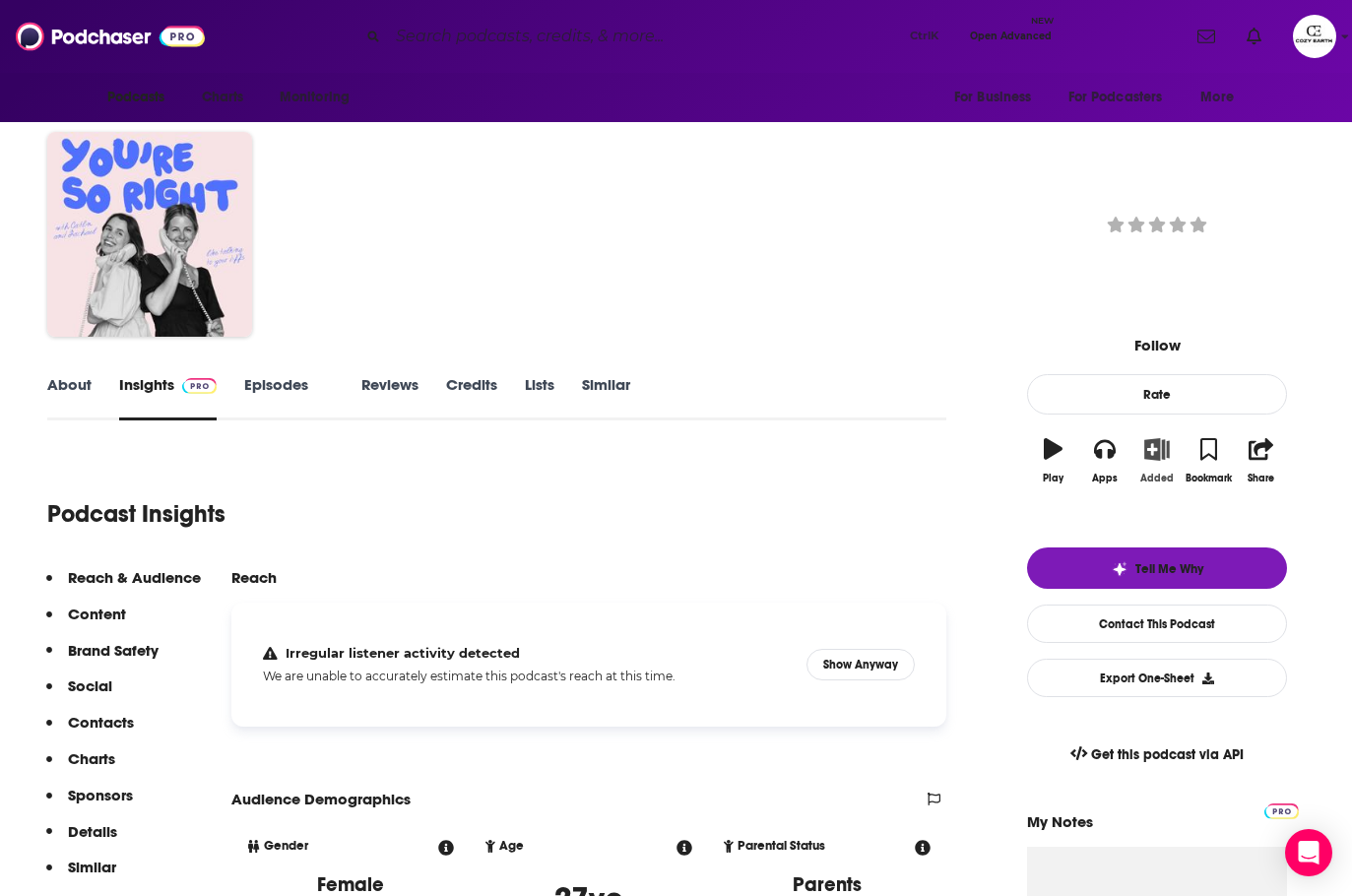 click at bounding box center [1157, 449] 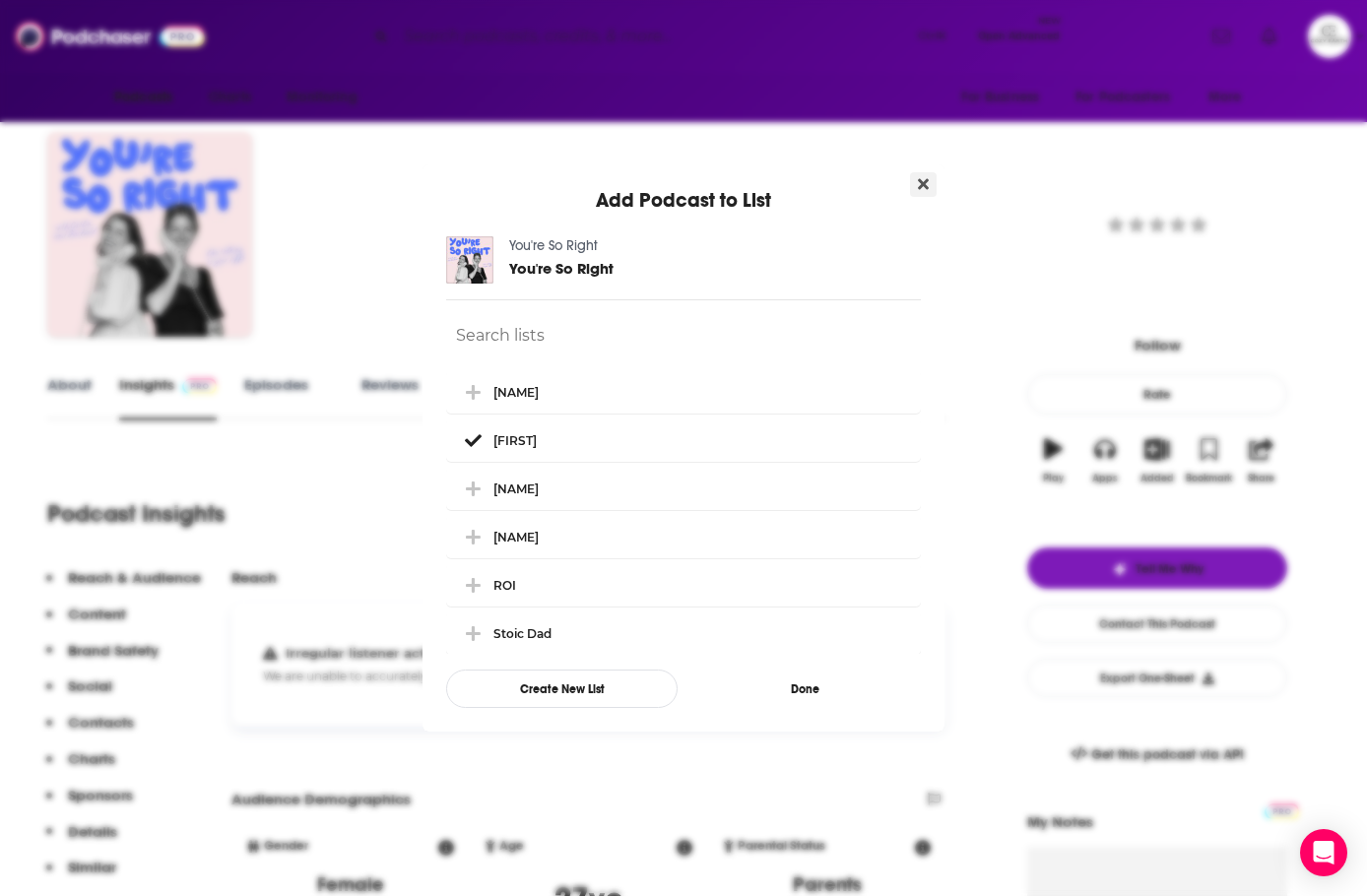 click at bounding box center (923, 184) 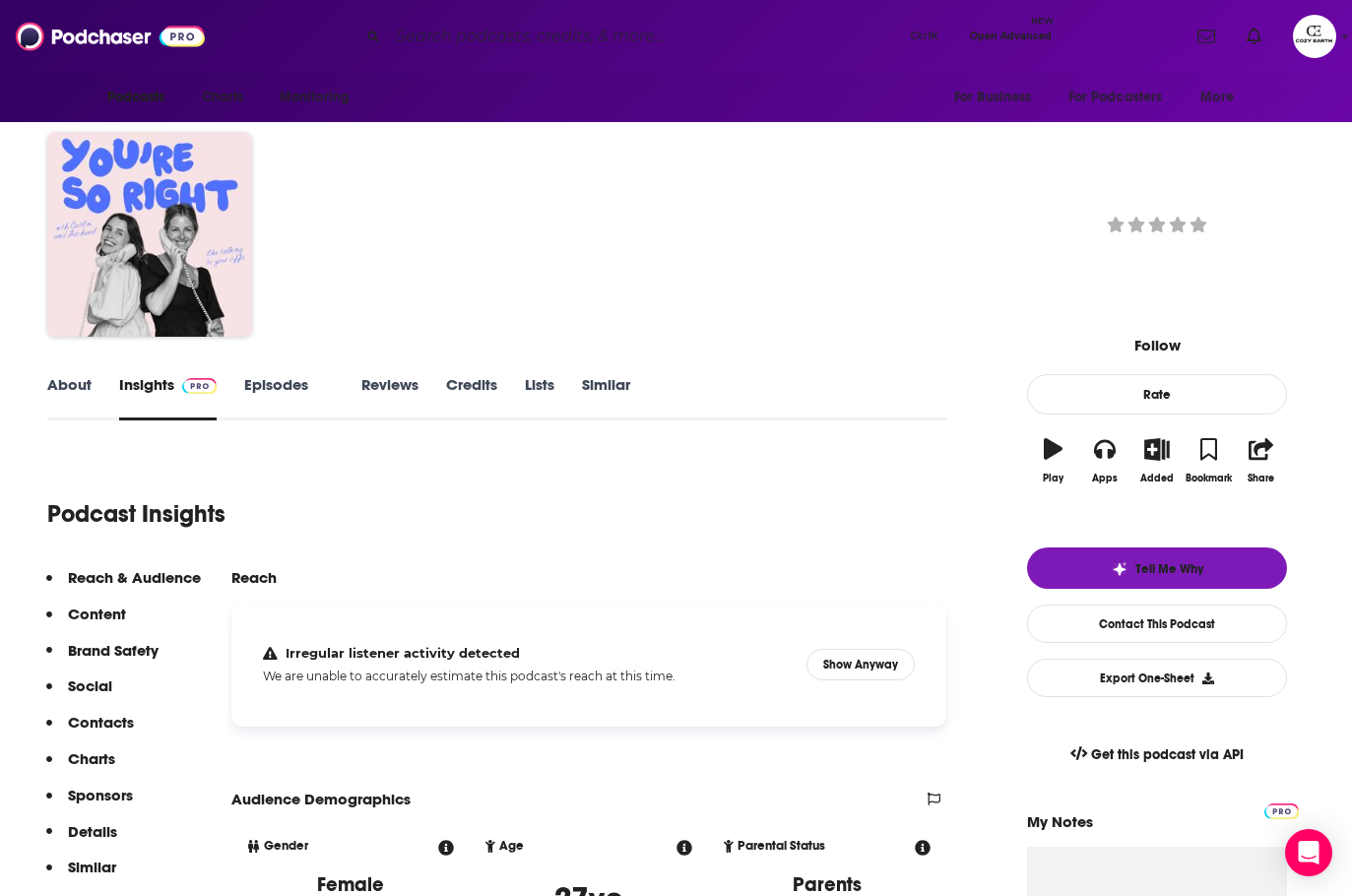 click on "You're So Right" at bounding box center [631, 203] 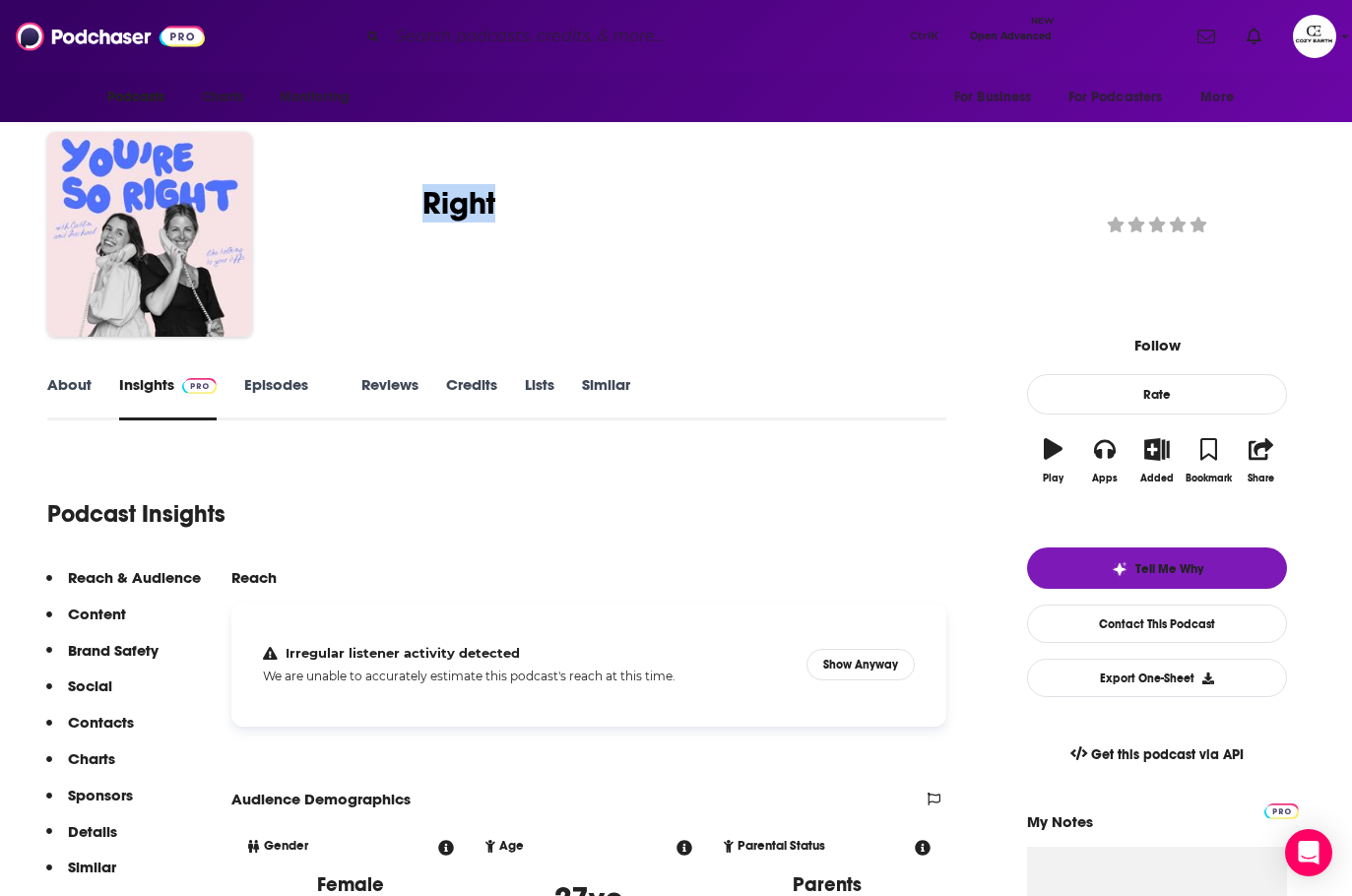 click on "You're So Right" at bounding box center (631, 203) 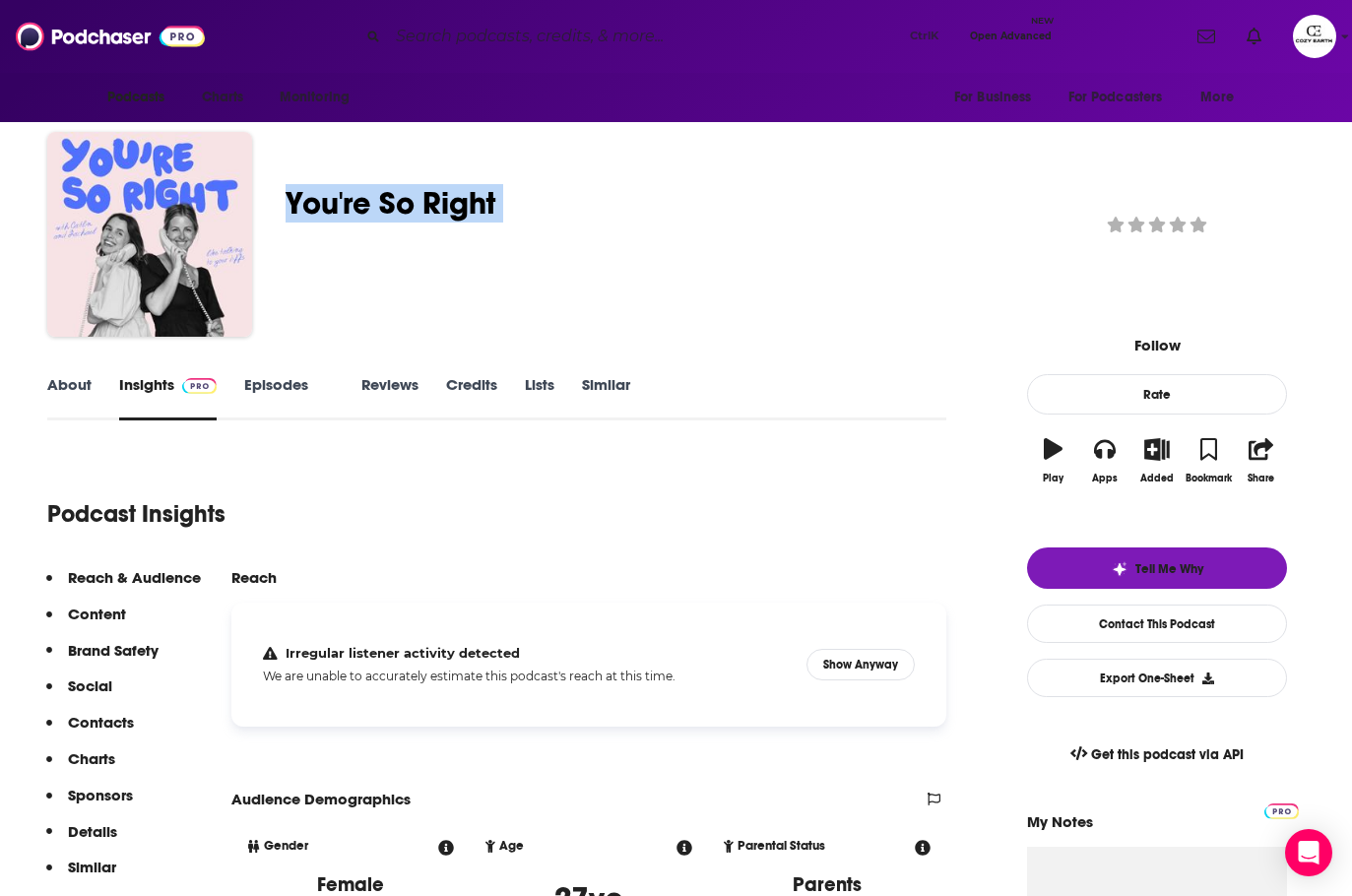 click on "You're So Right" at bounding box center [631, 203] 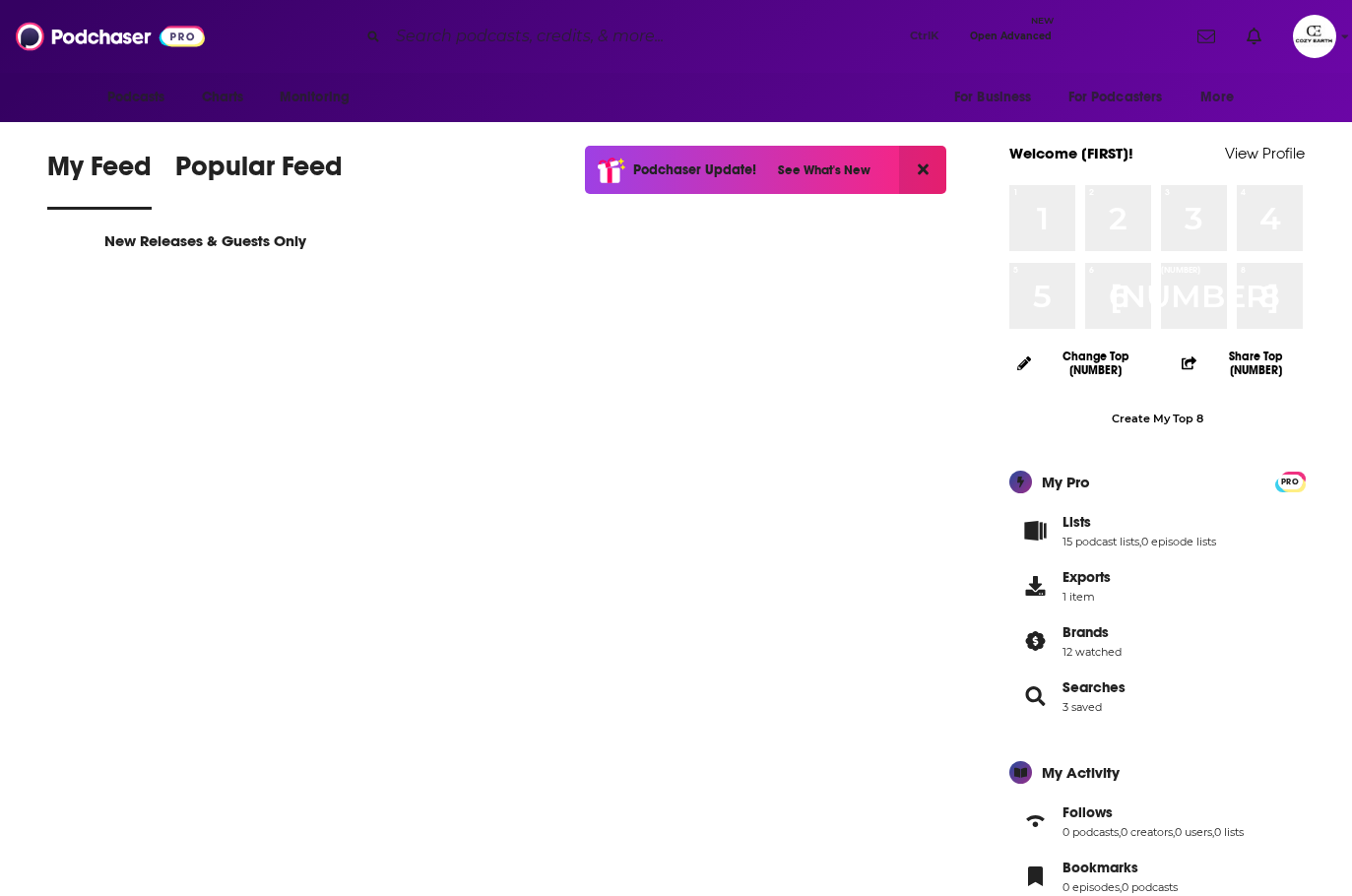 scroll, scrollTop: 0, scrollLeft: 0, axis: both 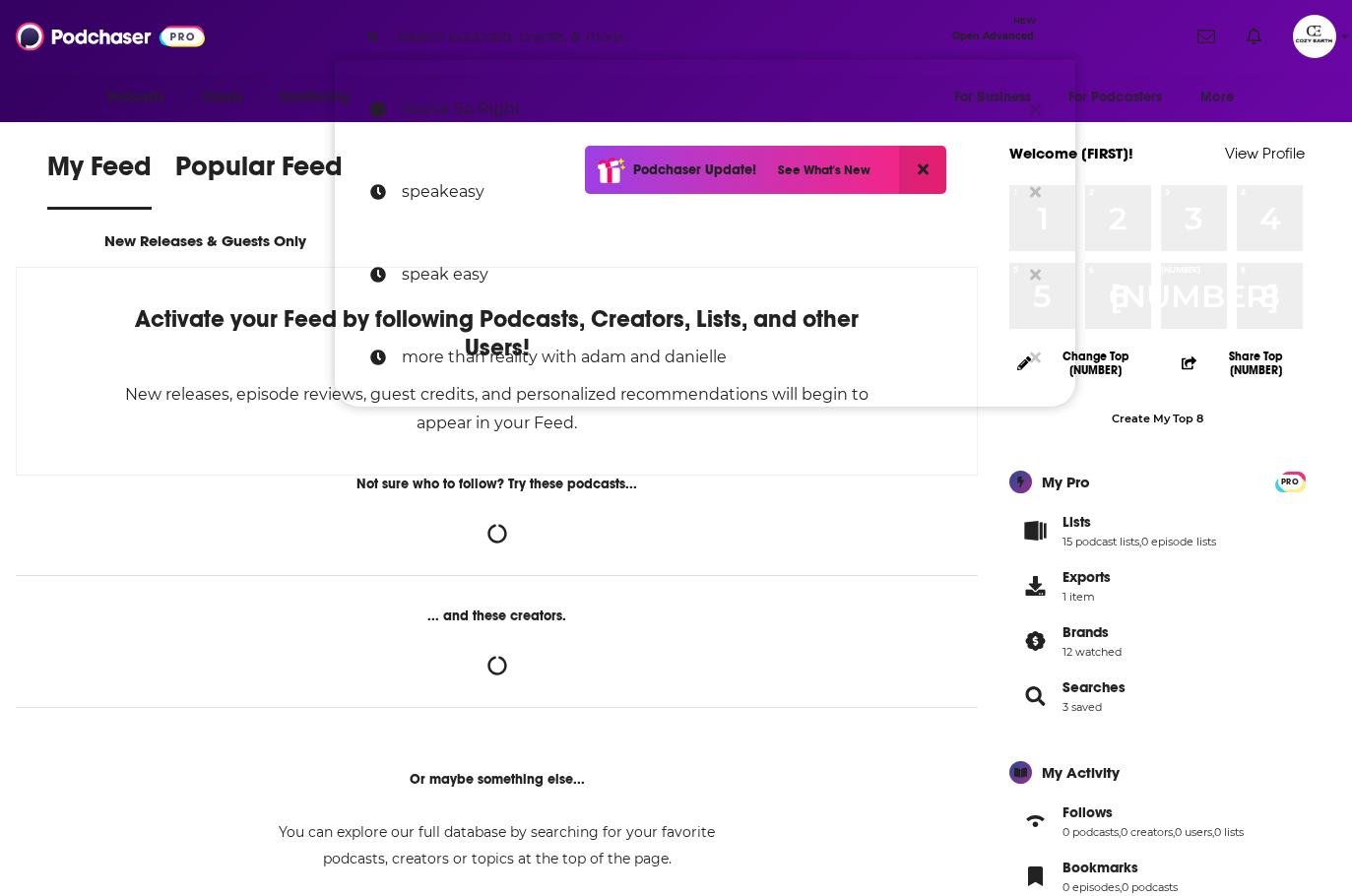 click at bounding box center (666, 36) 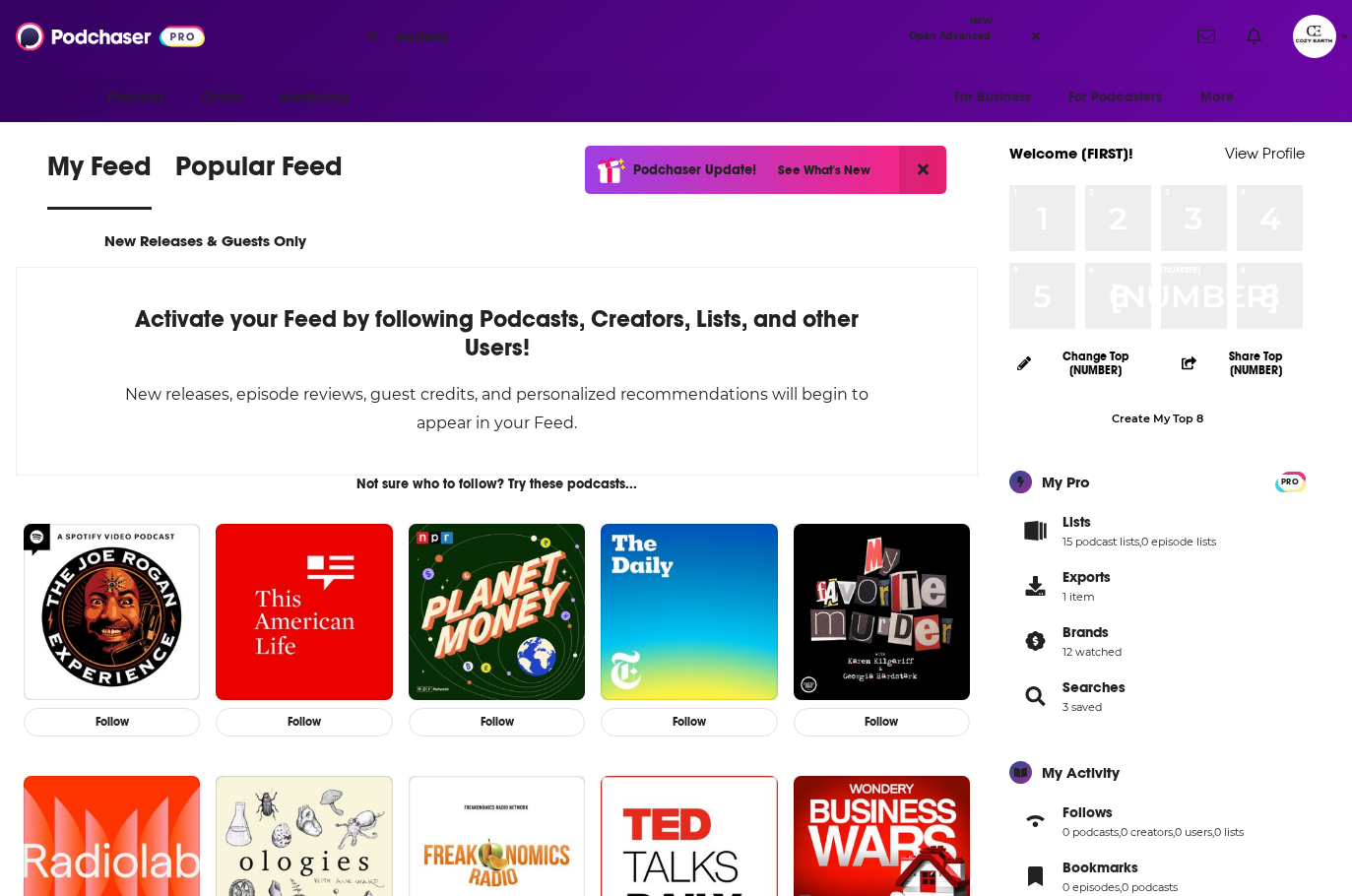 type on "audacy" 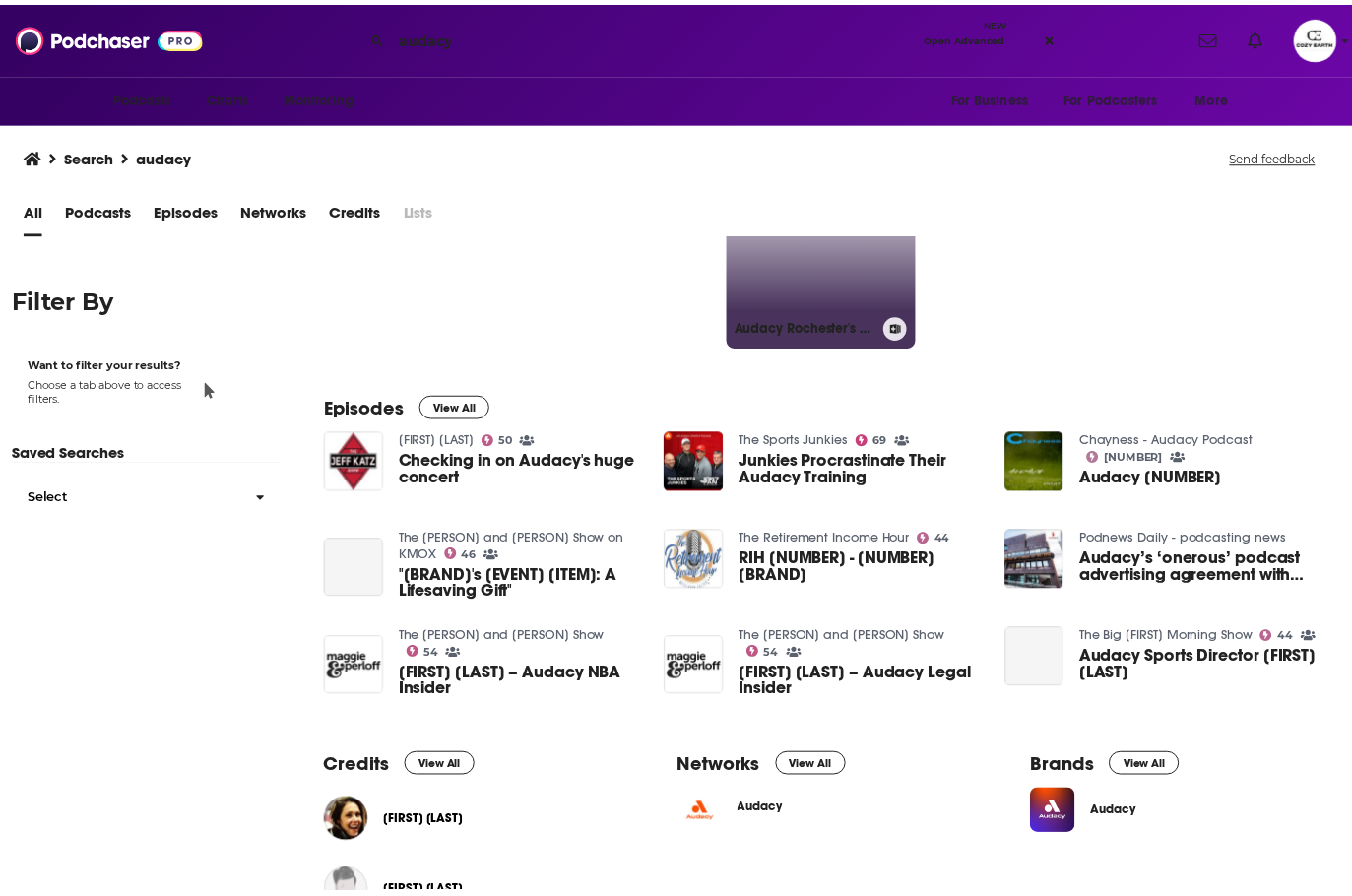 scroll, scrollTop: 266, scrollLeft: 0, axis: vertical 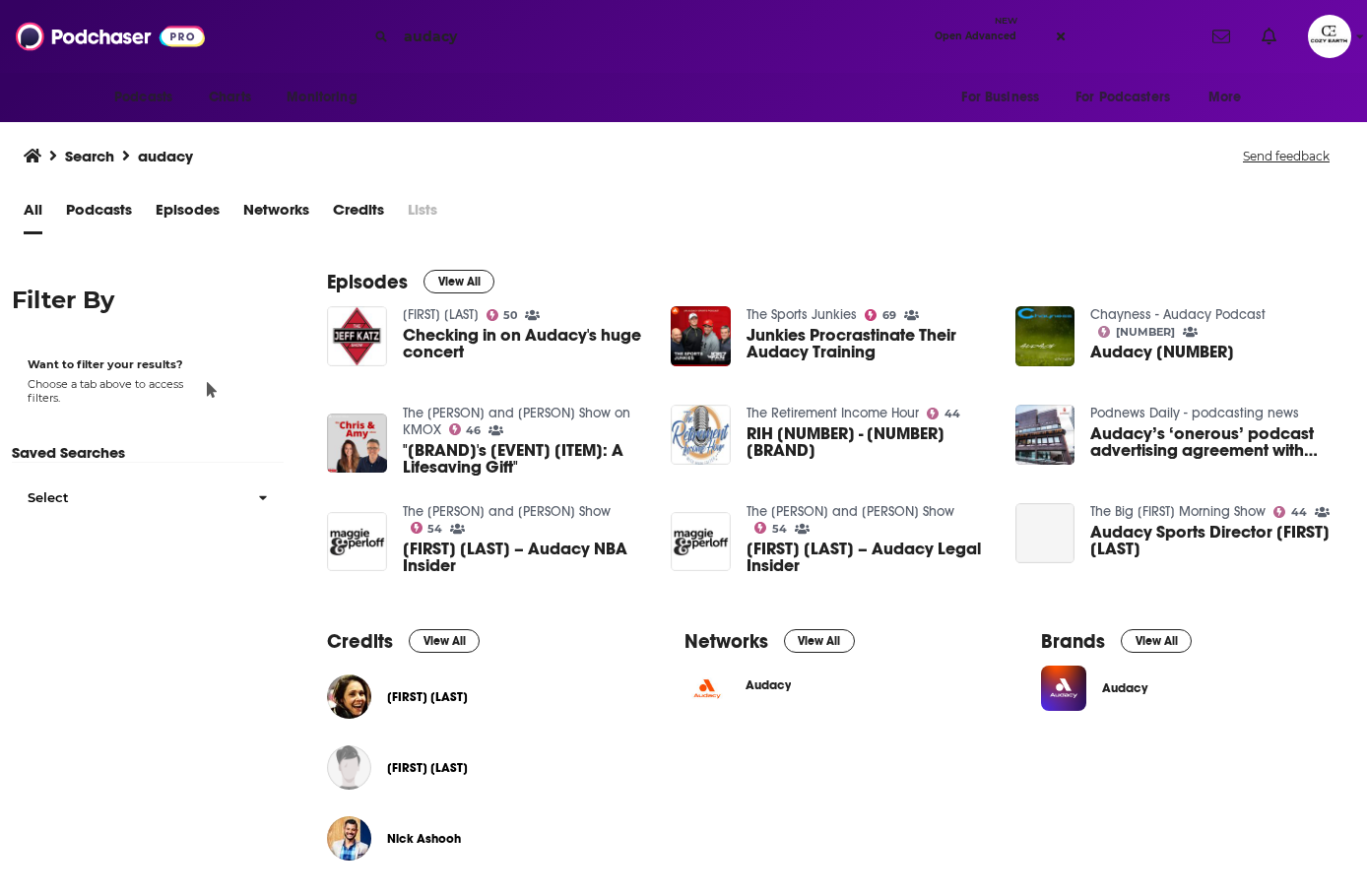 click on "Audacy" at bounding box center [831, 688] 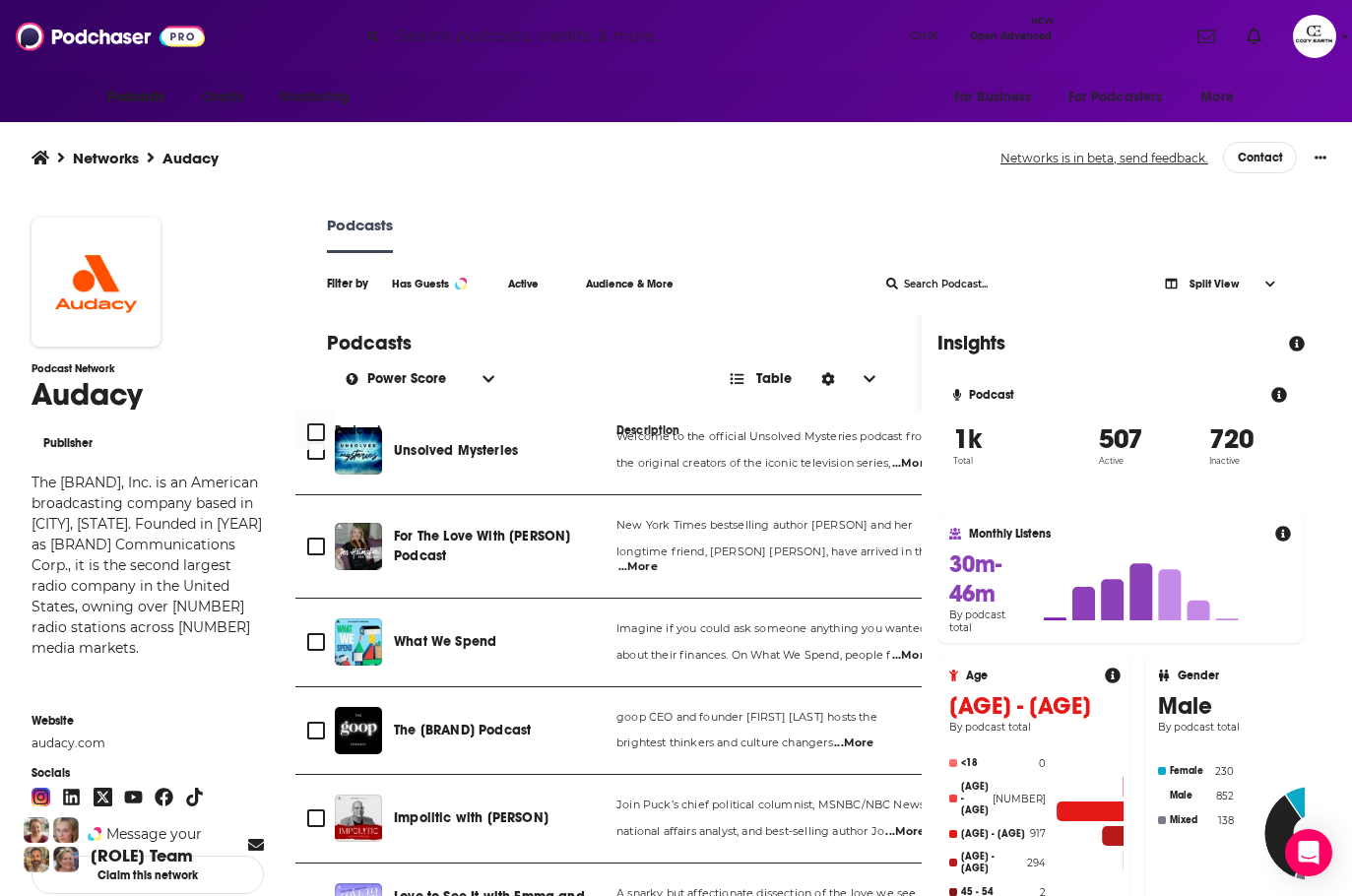 scroll, scrollTop: 1401, scrollLeft: 0, axis: vertical 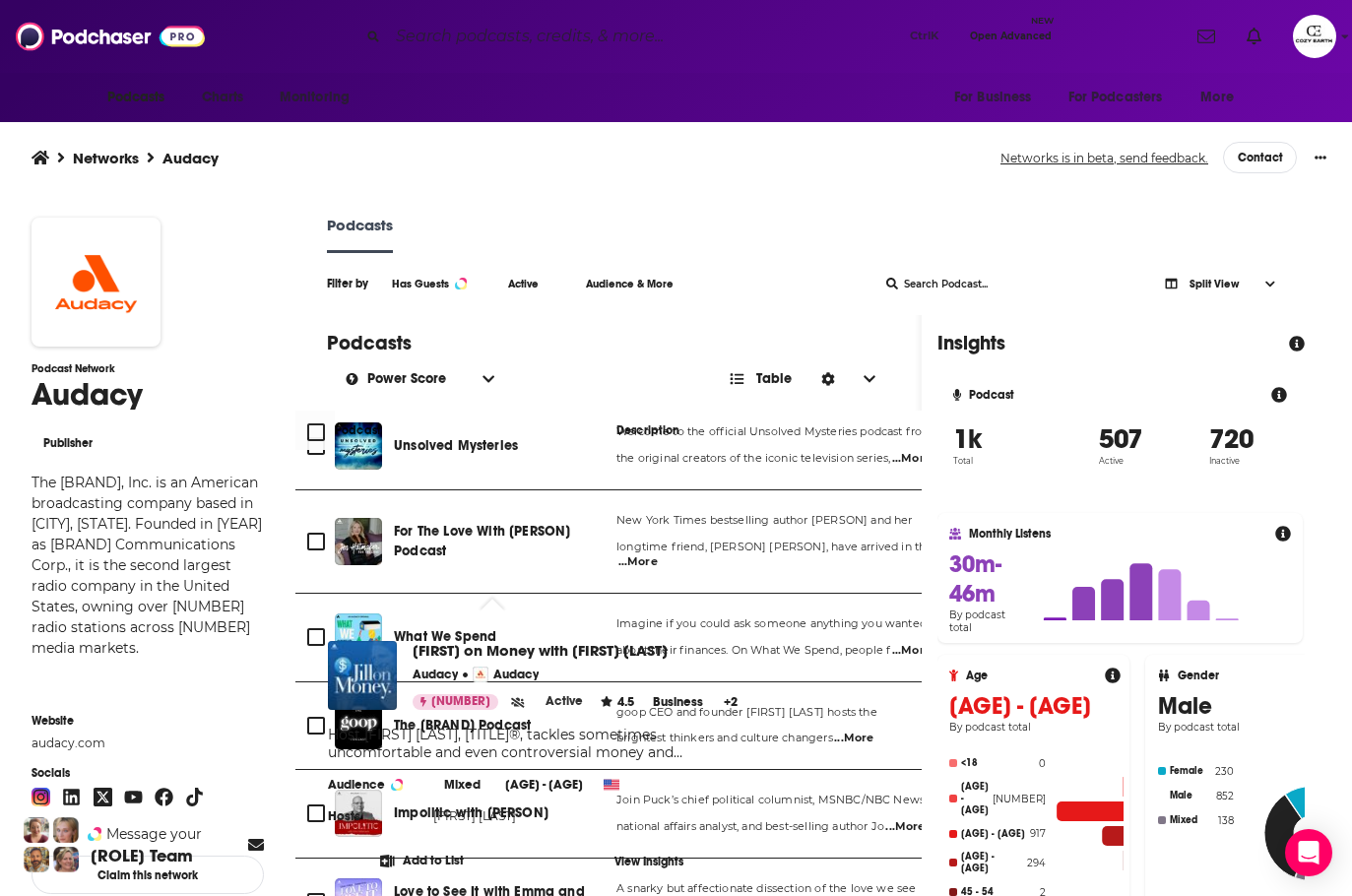 click on "Networks Audacy Networks is in beta, send feedback. Contact" at bounding box center [676, 158] 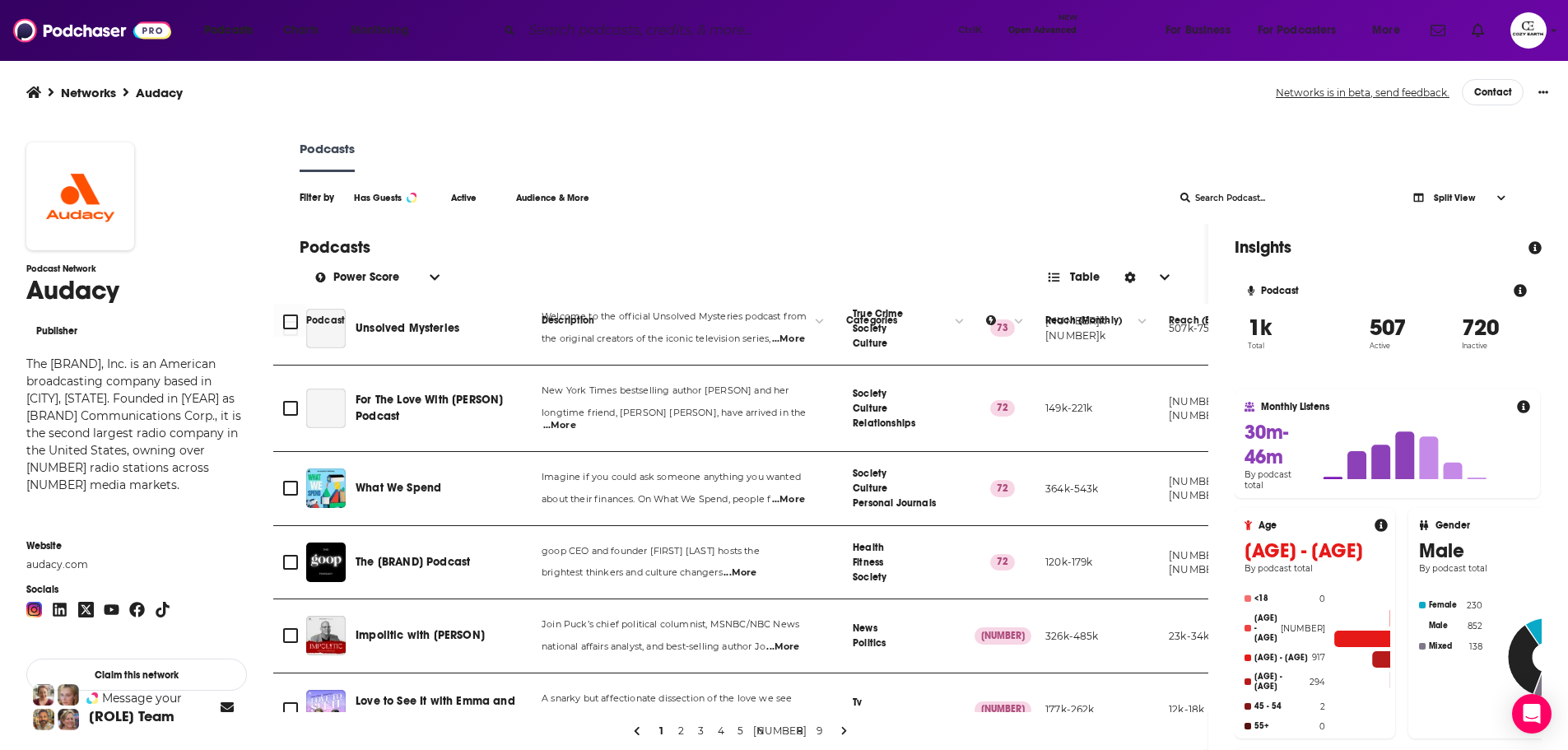 scroll, scrollTop: 1183, scrollLeft: 0, axis: vertical 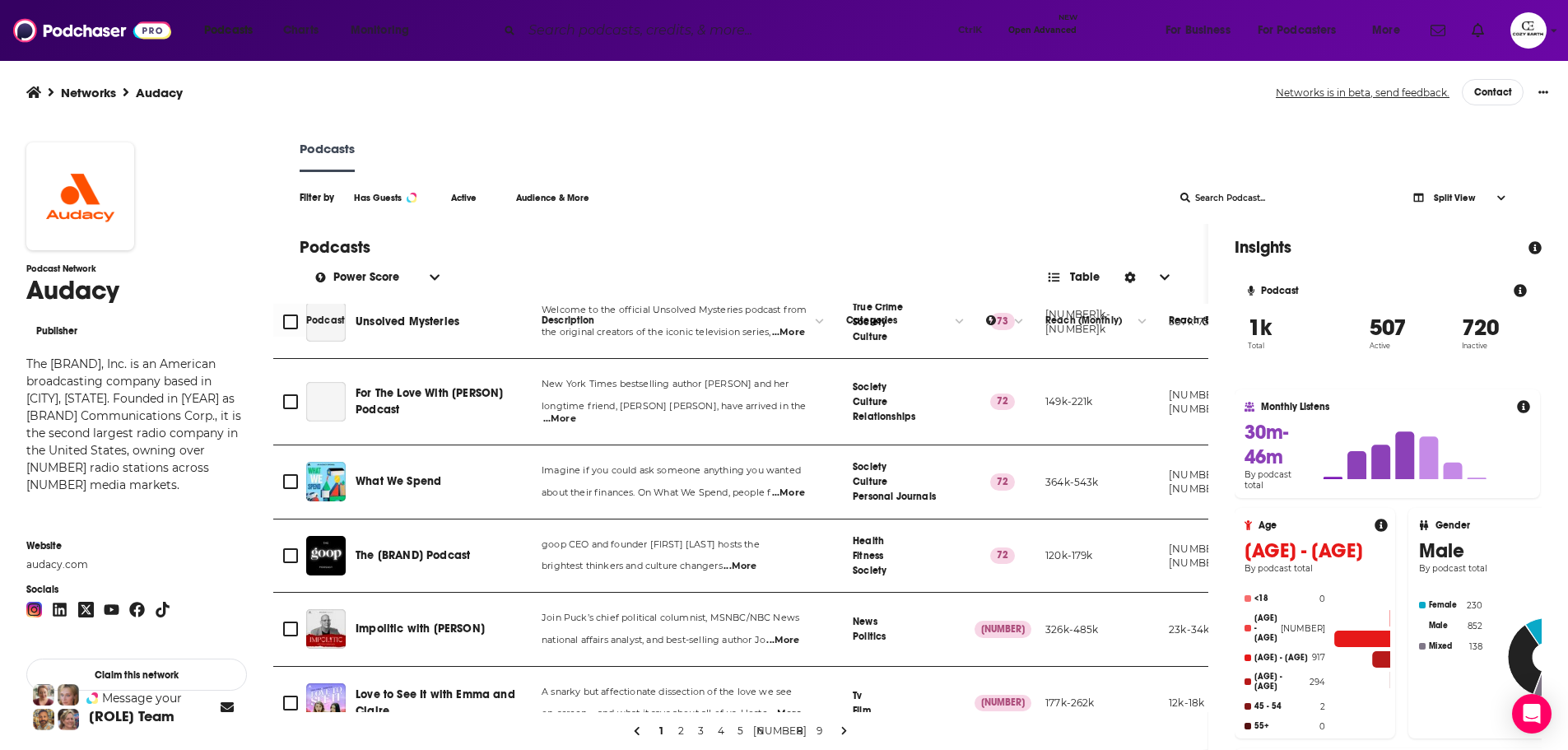 click on "2" at bounding box center [682, 731] 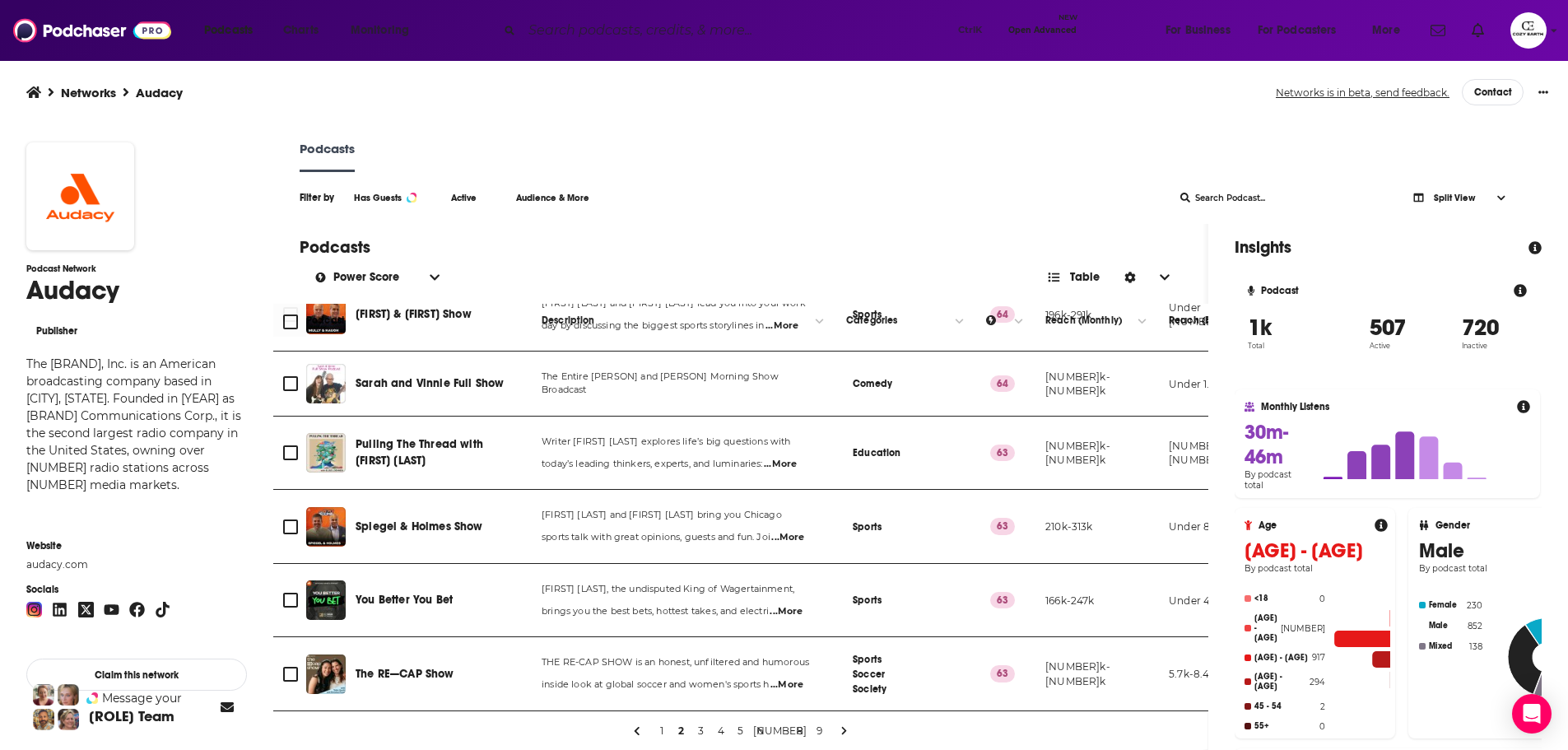 scroll, scrollTop: 1153, scrollLeft: 0, axis: vertical 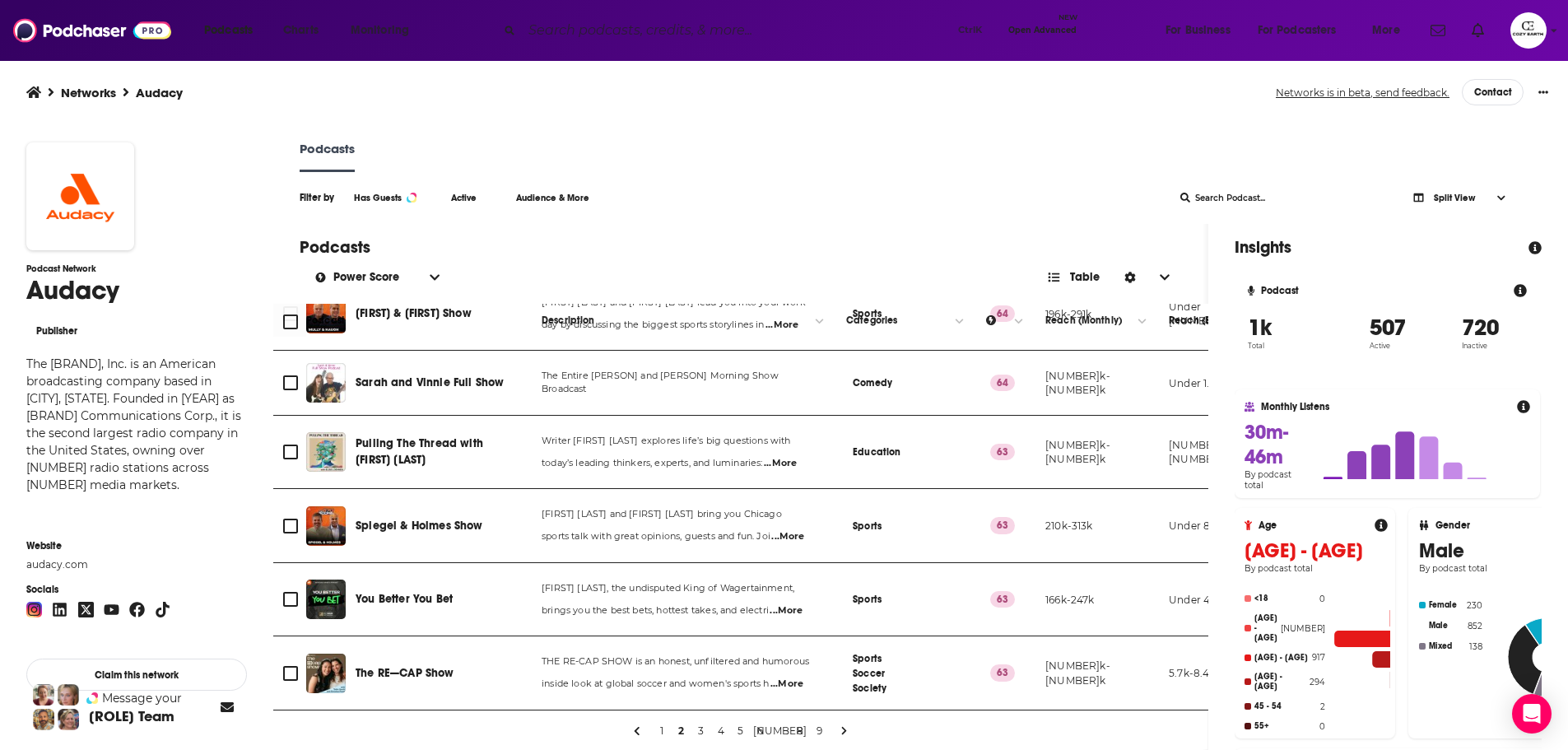 click on "3" at bounding box center (701, 731) 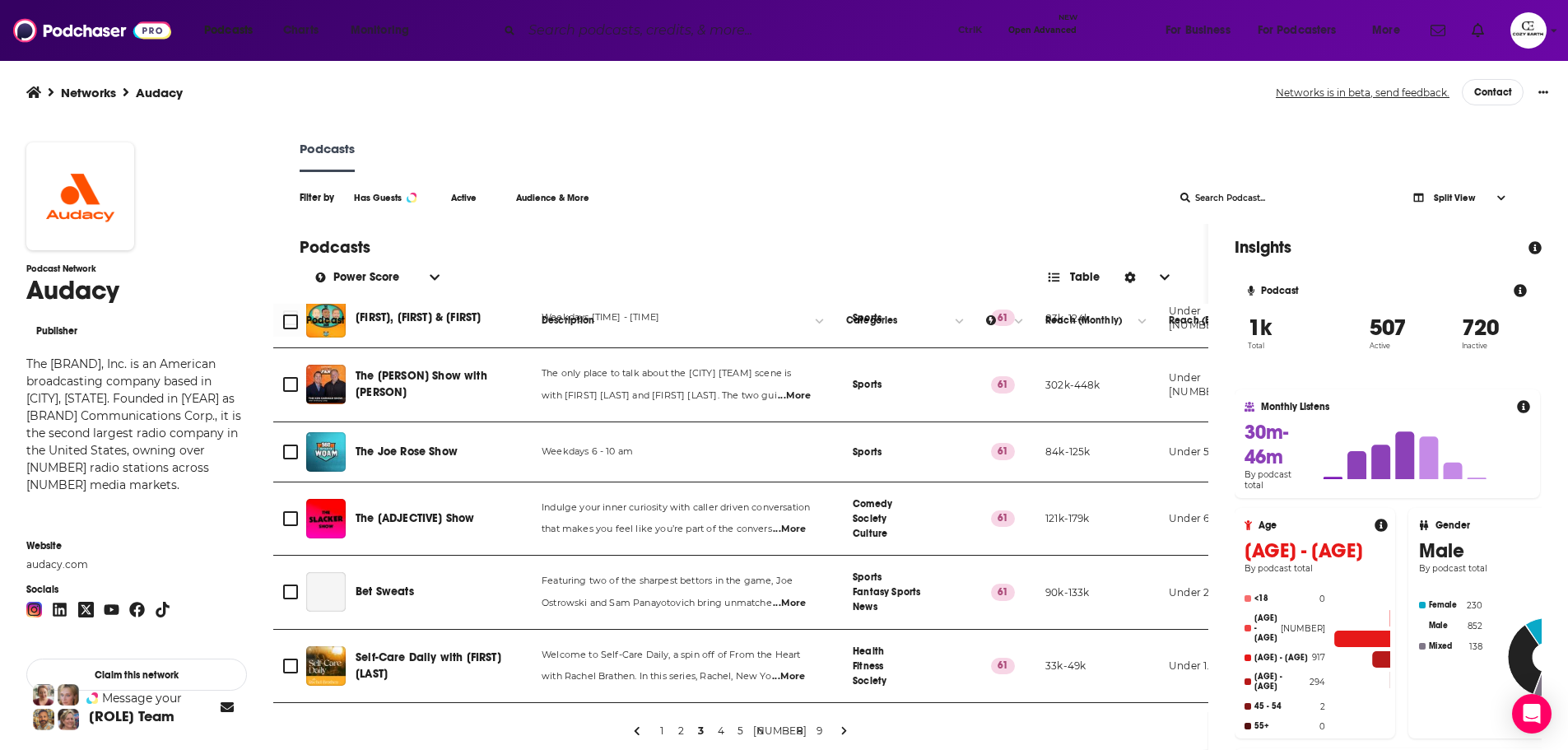 scroll, scrollTop: 247, scrollLeft: 0, axis: vertical 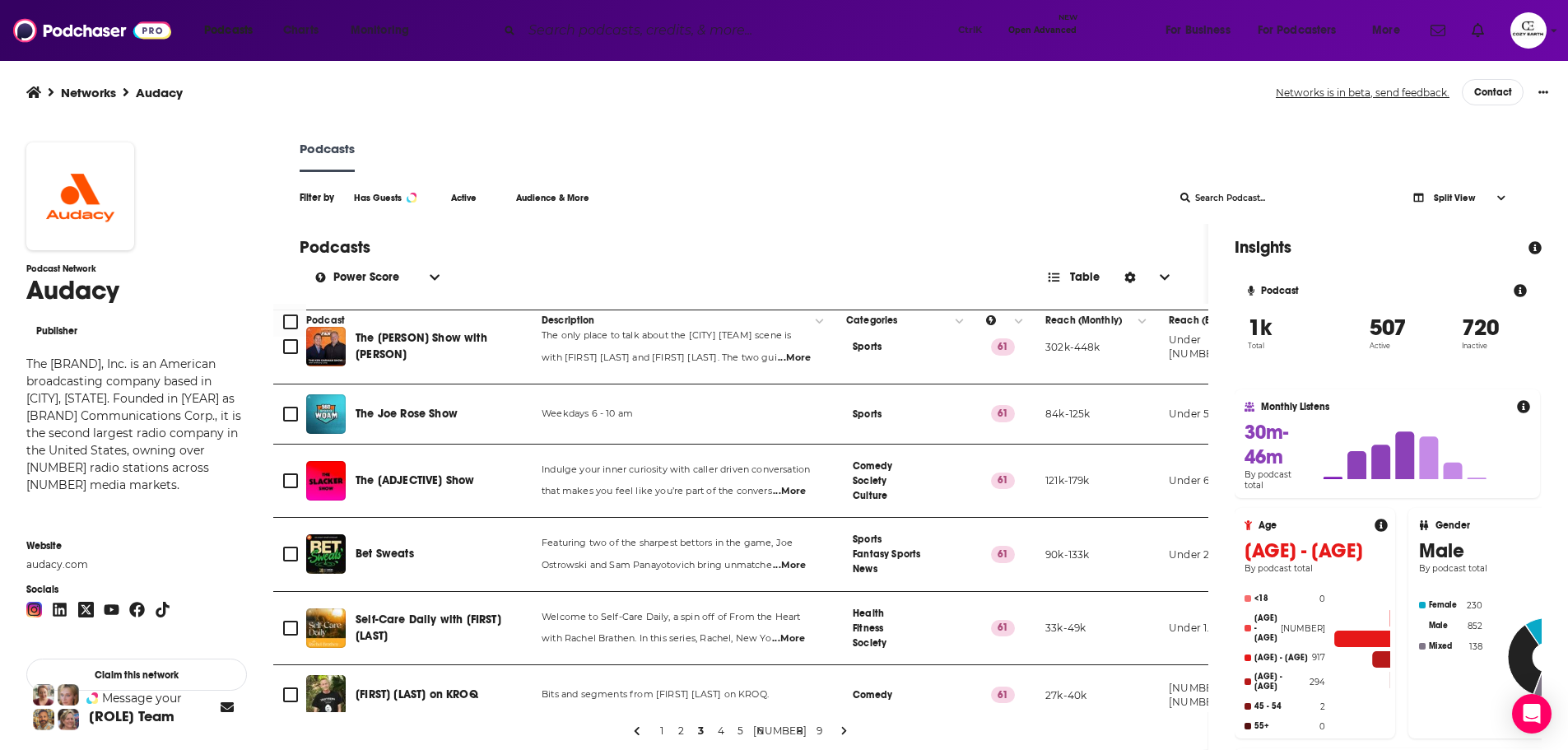 click on "1" at bounding box center [662, 731] 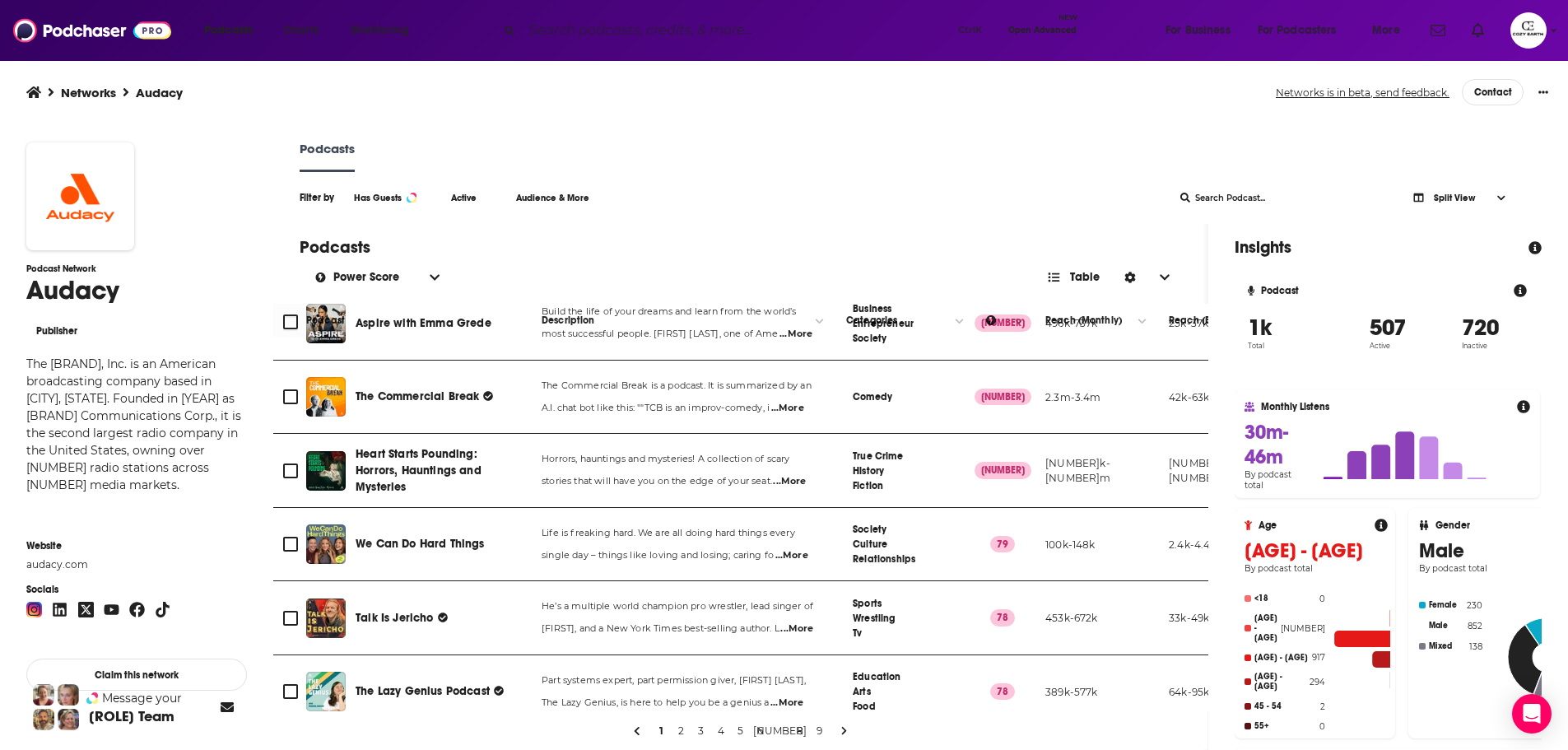 scroll, scrollTop: 329, scrollLeft: 0, axis: vertical 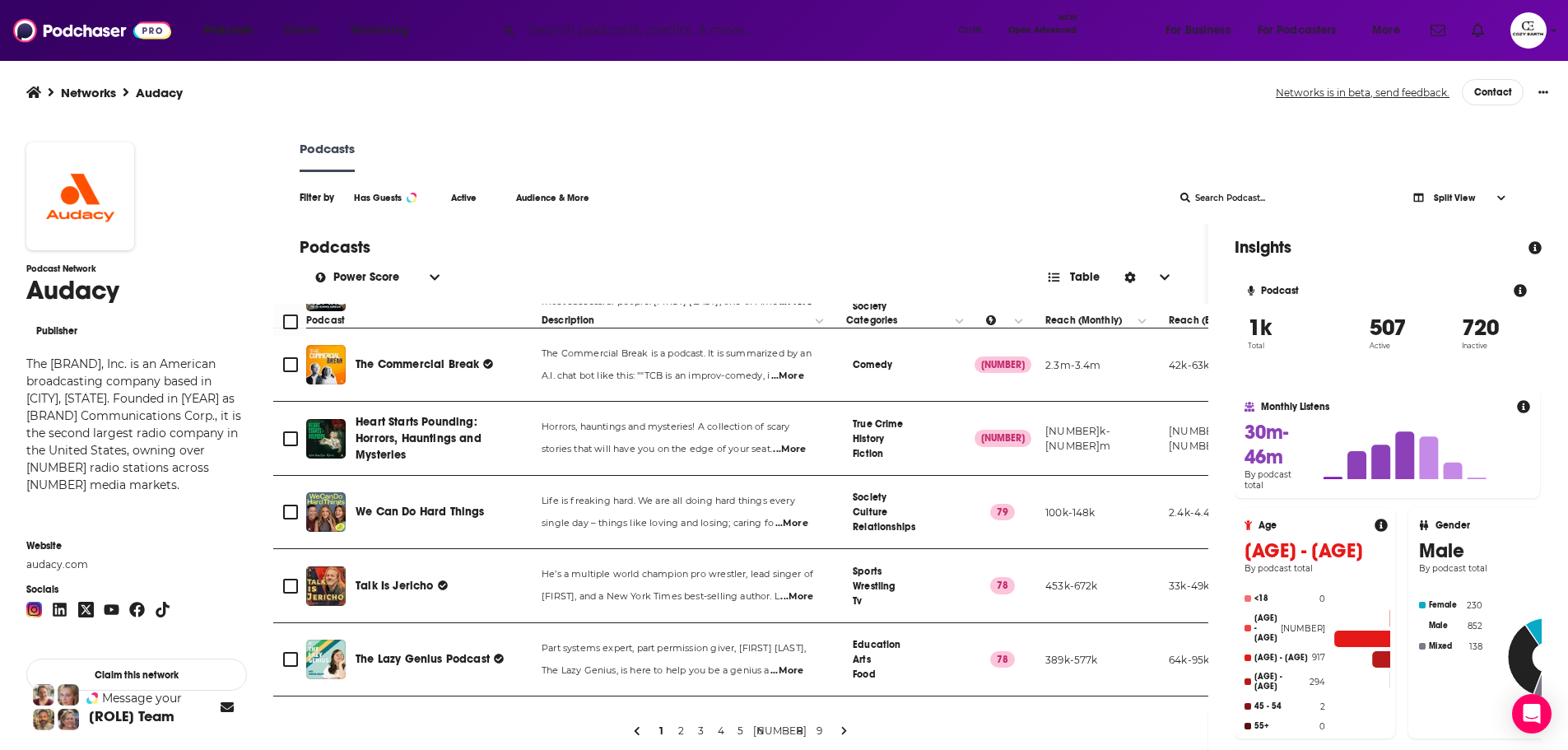 click on "...More" at bounding box center [771, 55] 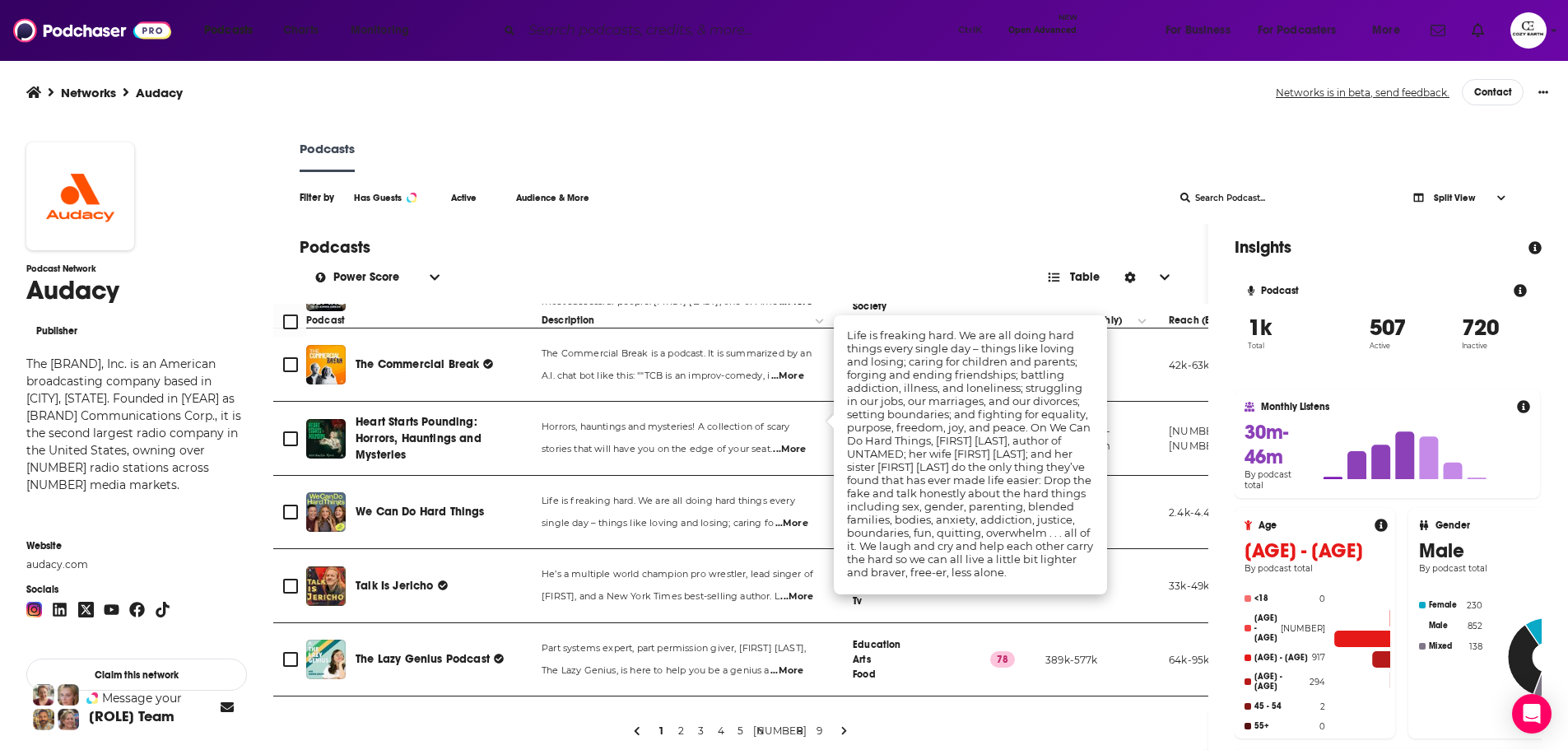 click on "...More" at bounding box center [771, 55] 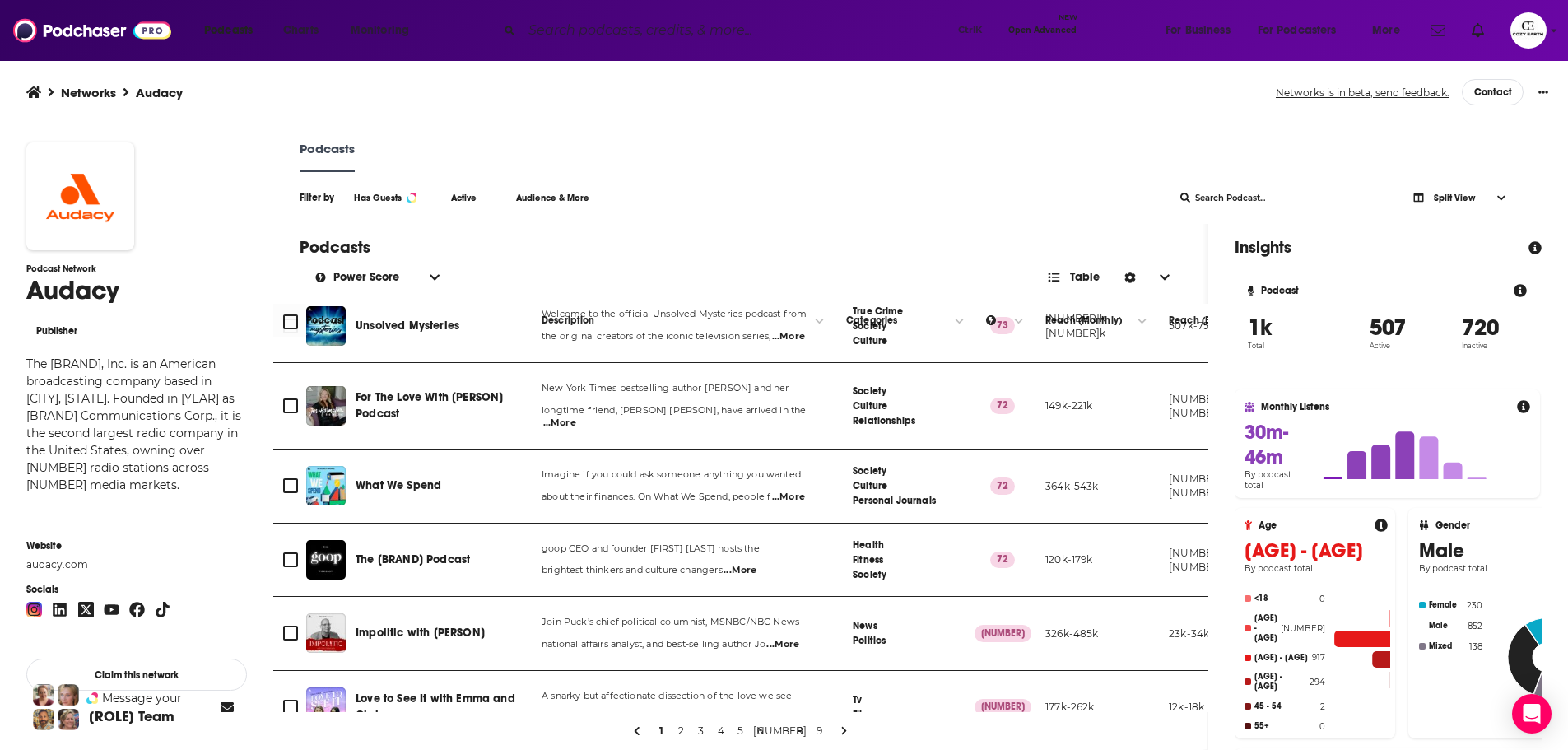 scroll, scrollTop: 1183, scrollLeft: 0, axis: vertical 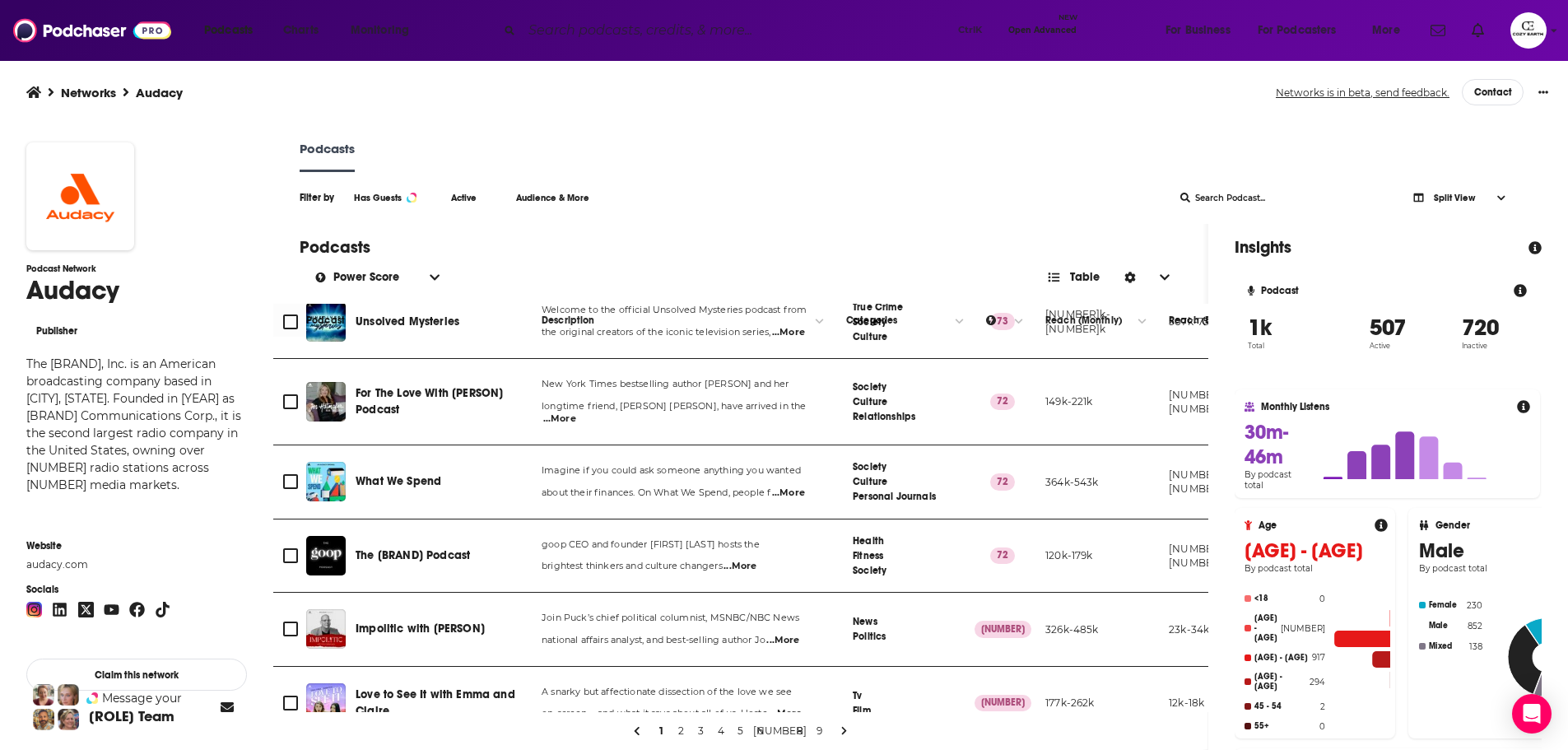click on "Open Advanced" at bounding box center (1042, 30) 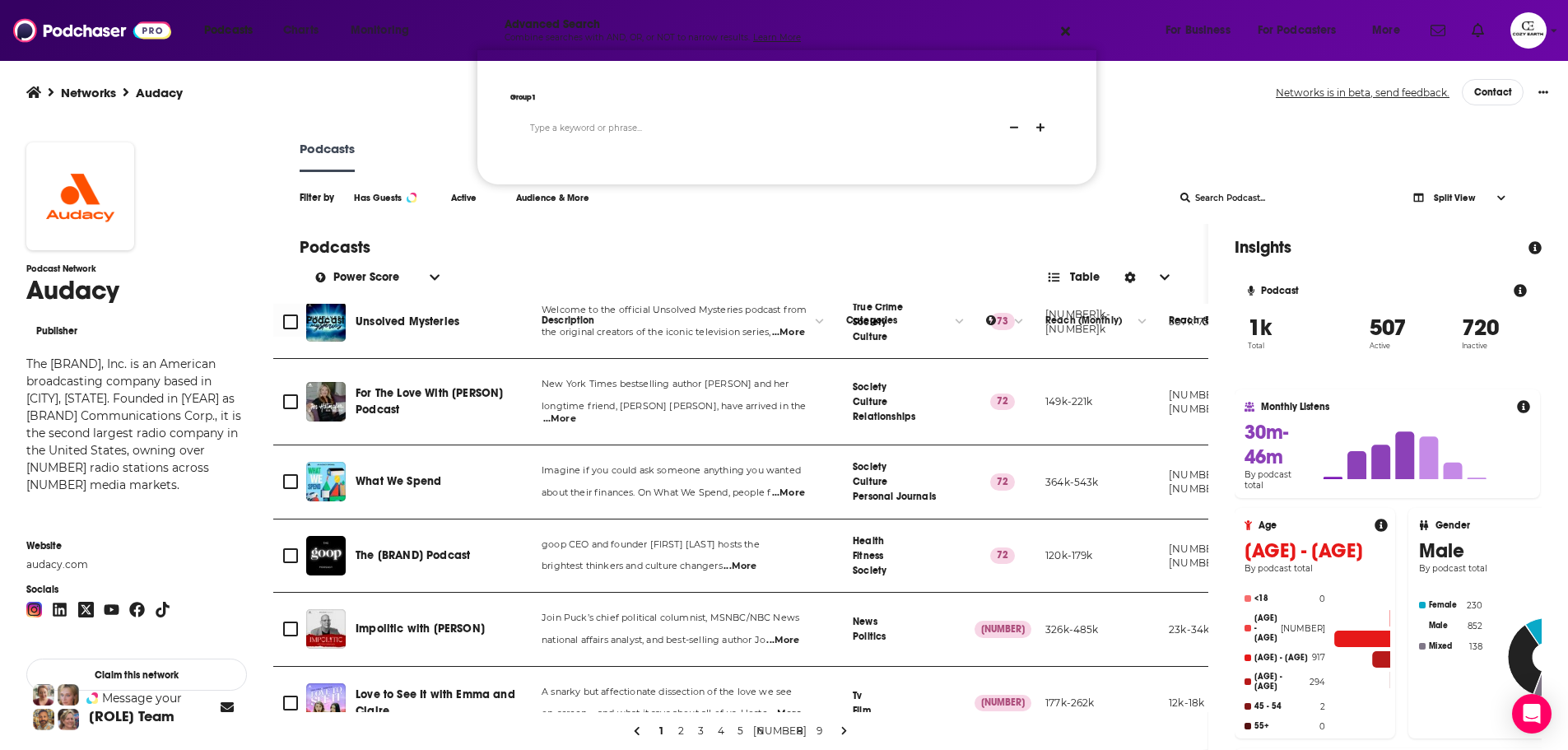 click at bounding box center [1065, 31] 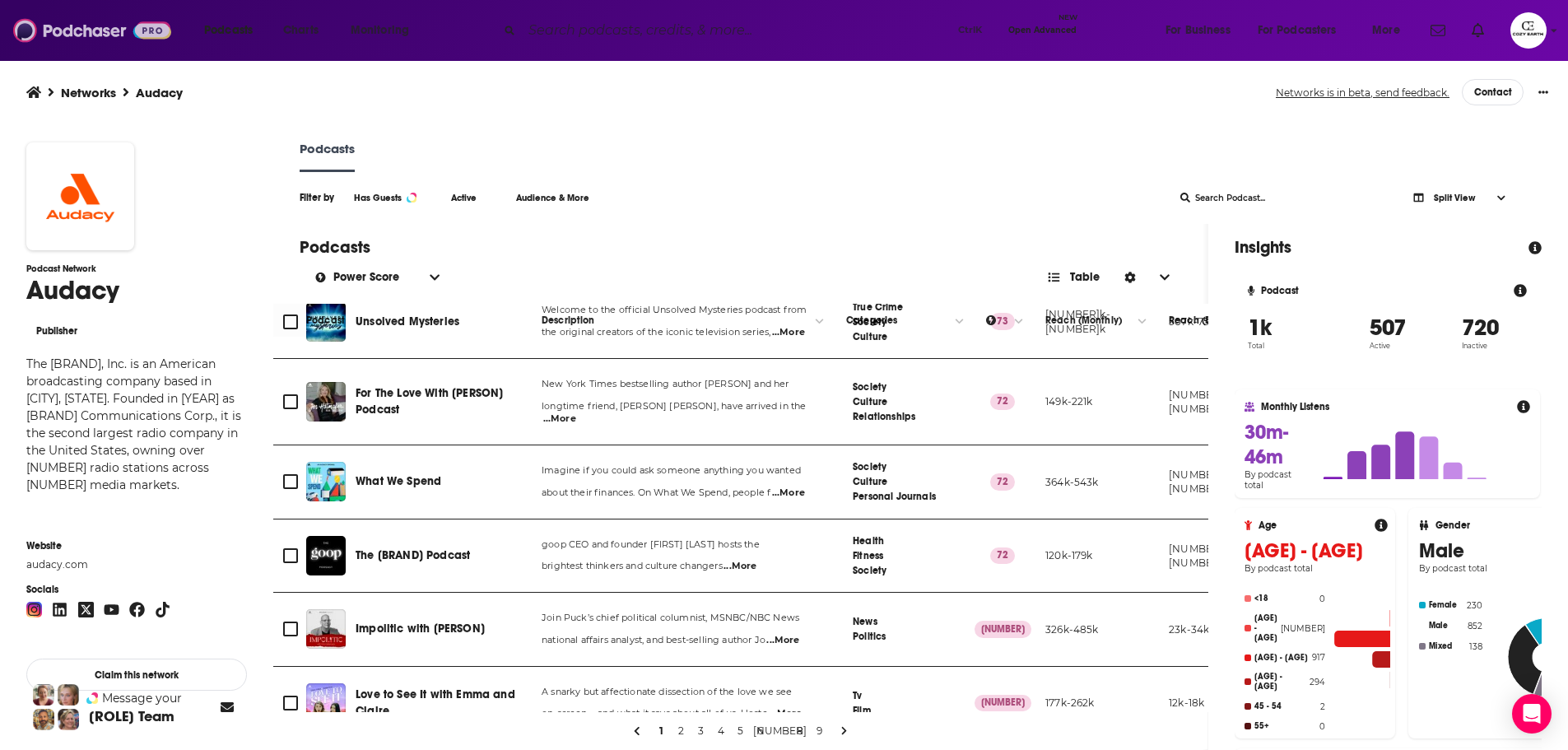 click at bounding box center [92, 30] 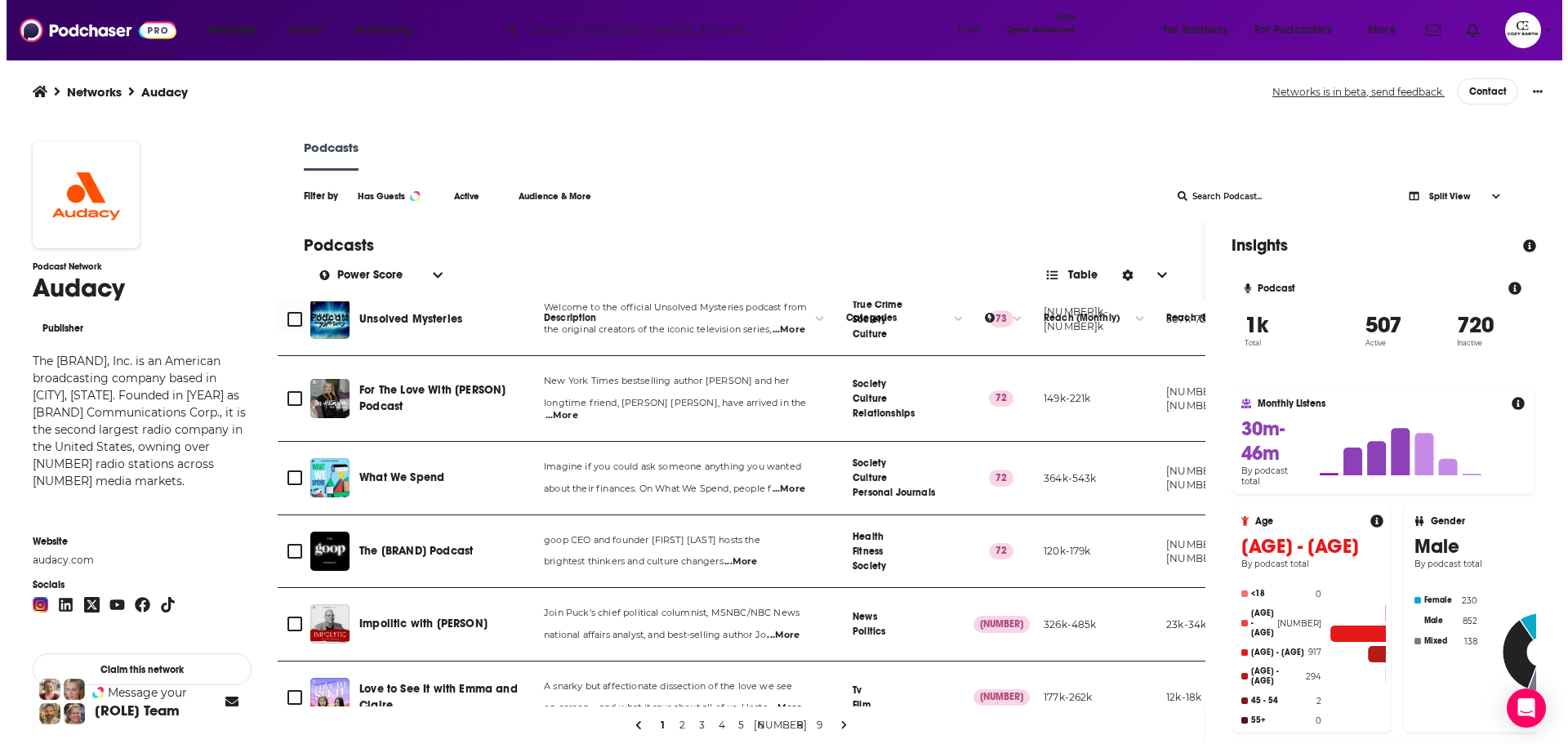 scroll, scrollTop: 0, scrollLeft: 0, axis: both 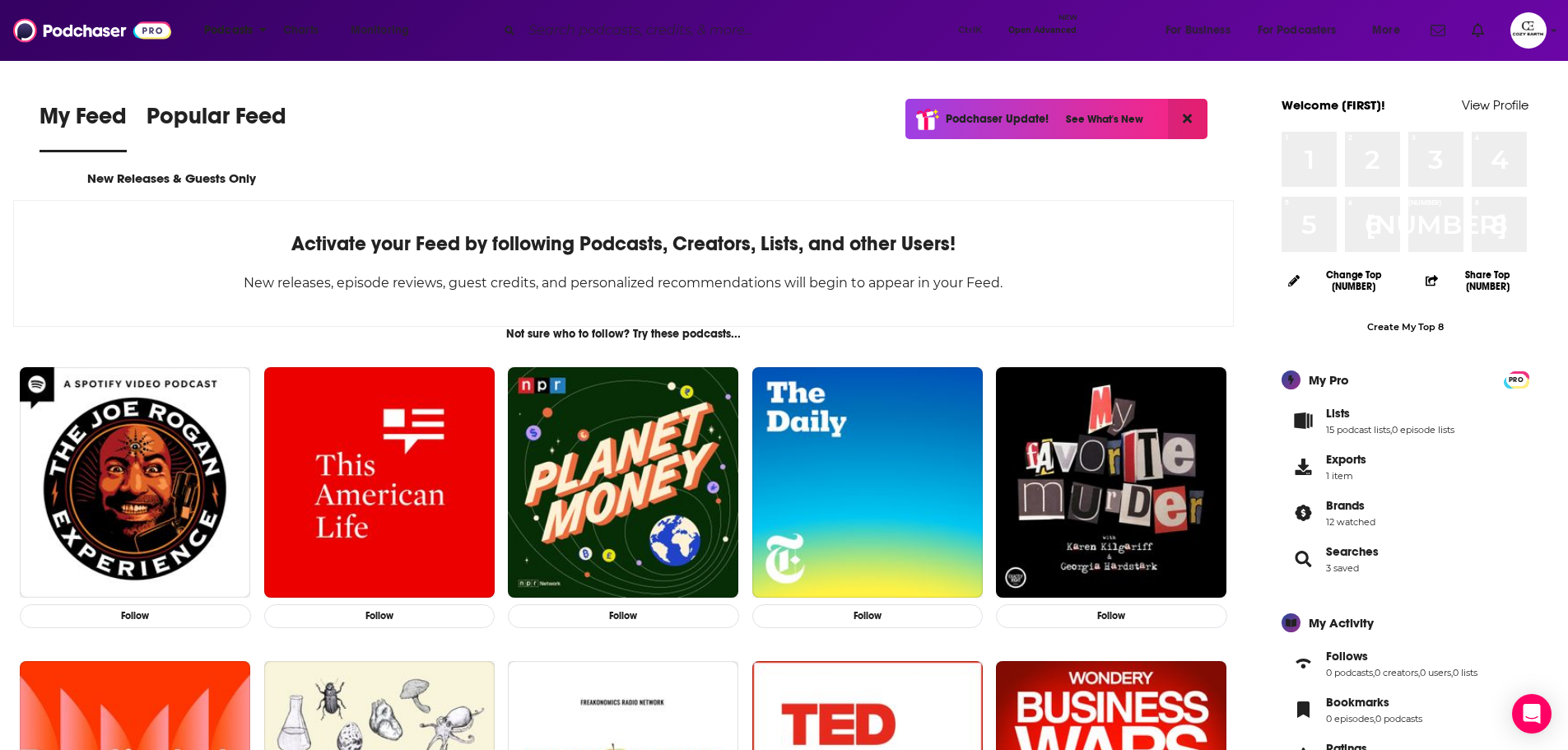 click on "Podcasts" at bounding box center [228, 30] 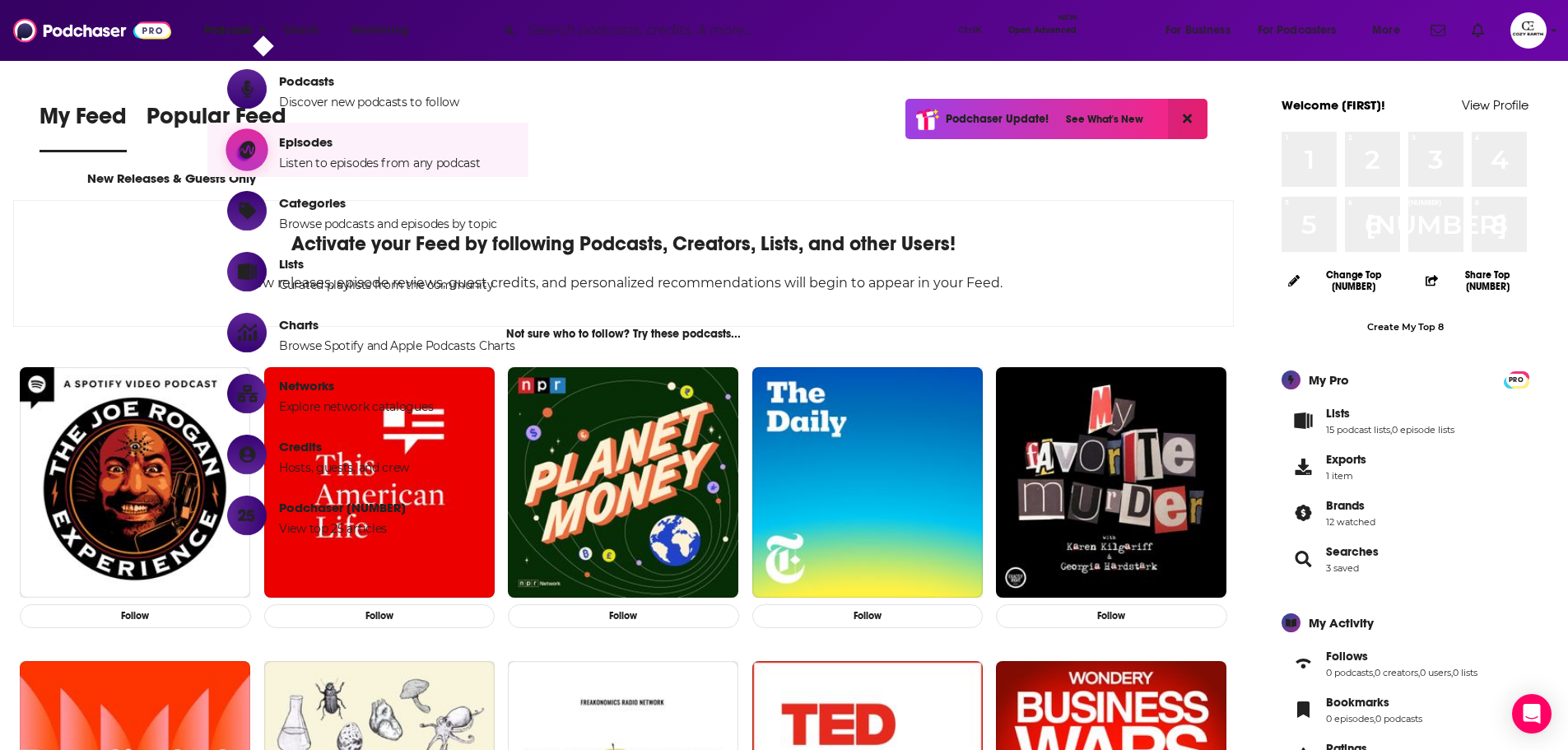 click on "Episodes" at bounding box center (379, 142) 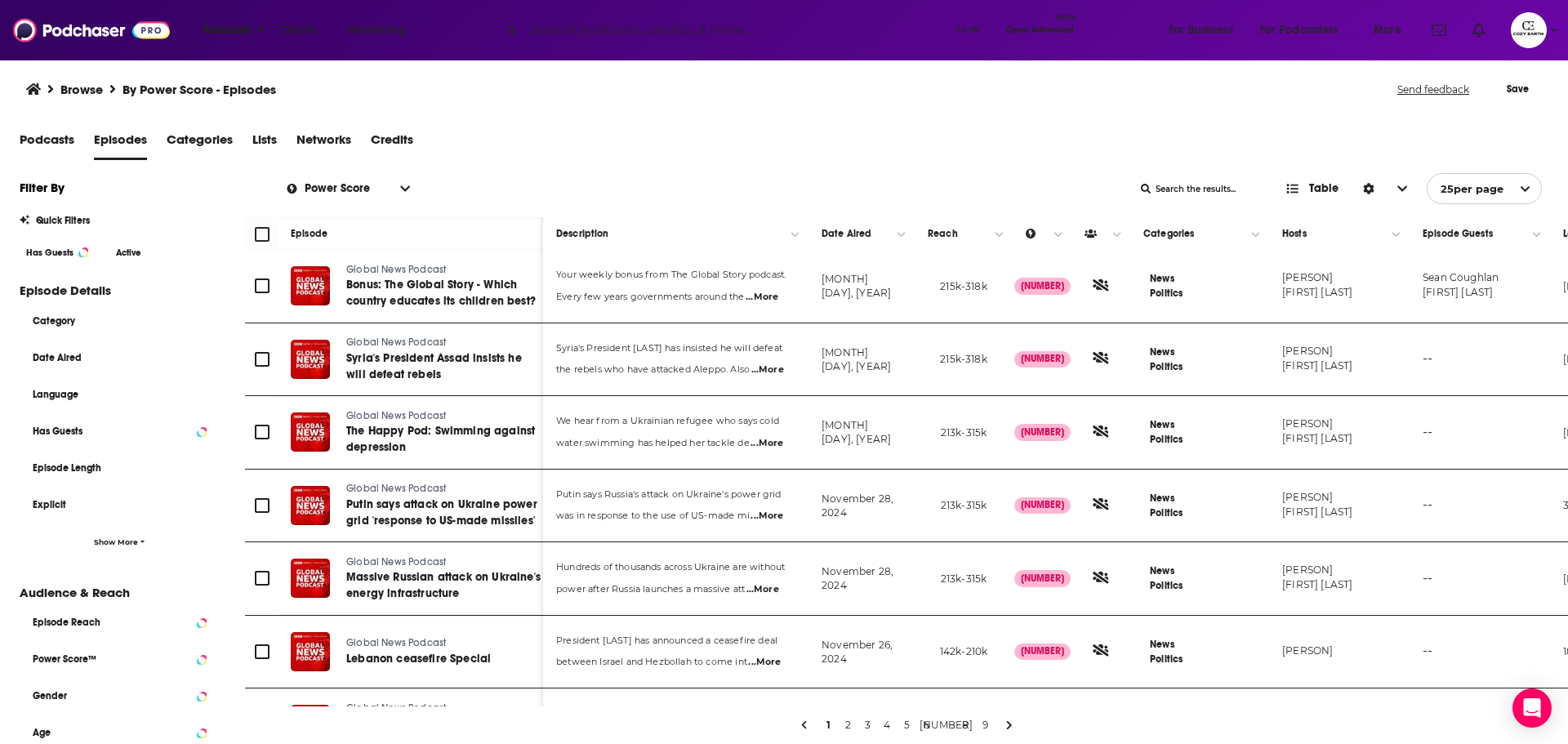 click on "Podcasts" at bounding box center (226, 30) 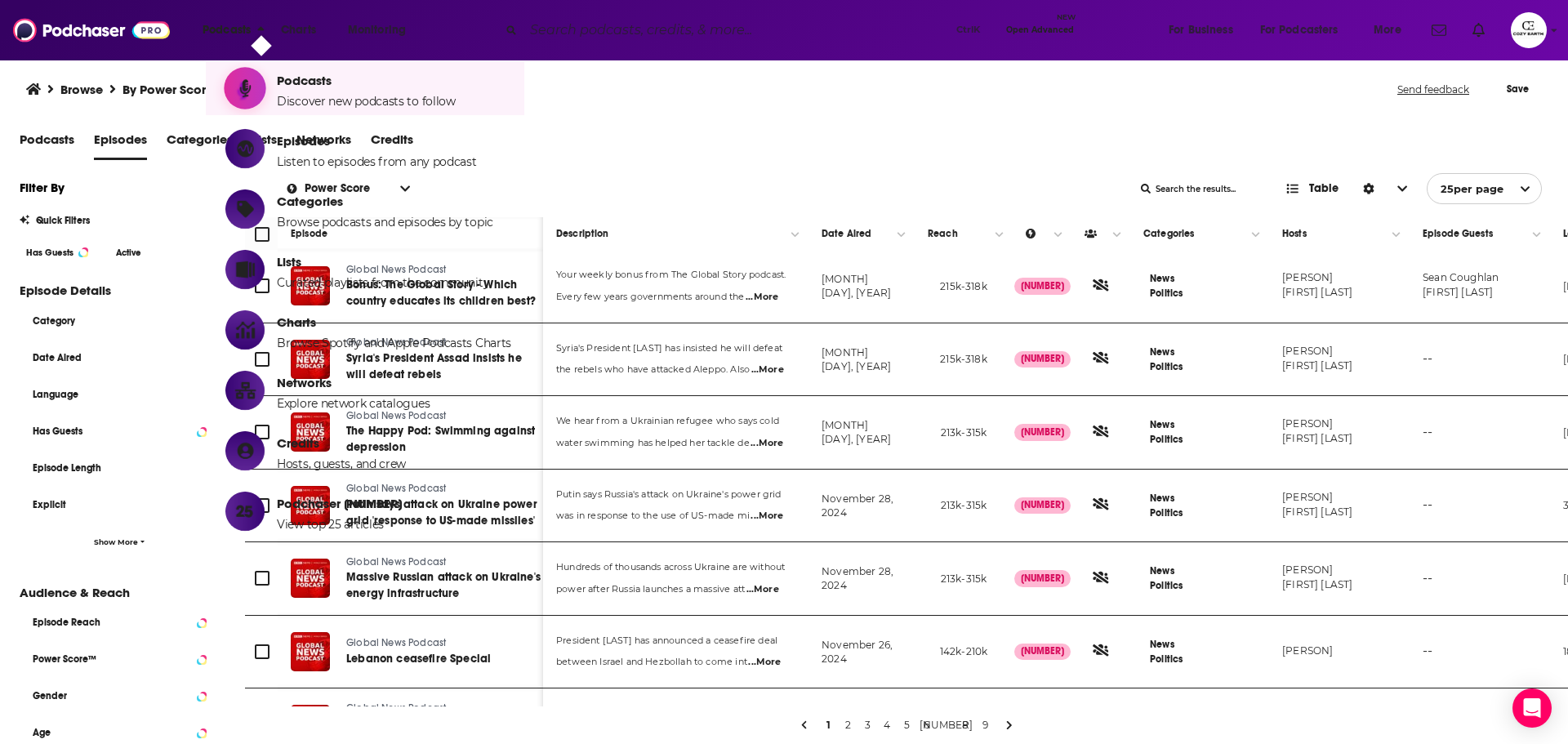 click on "Podcasts Discover new podcasts to follow" at bounding box center (368, 88) 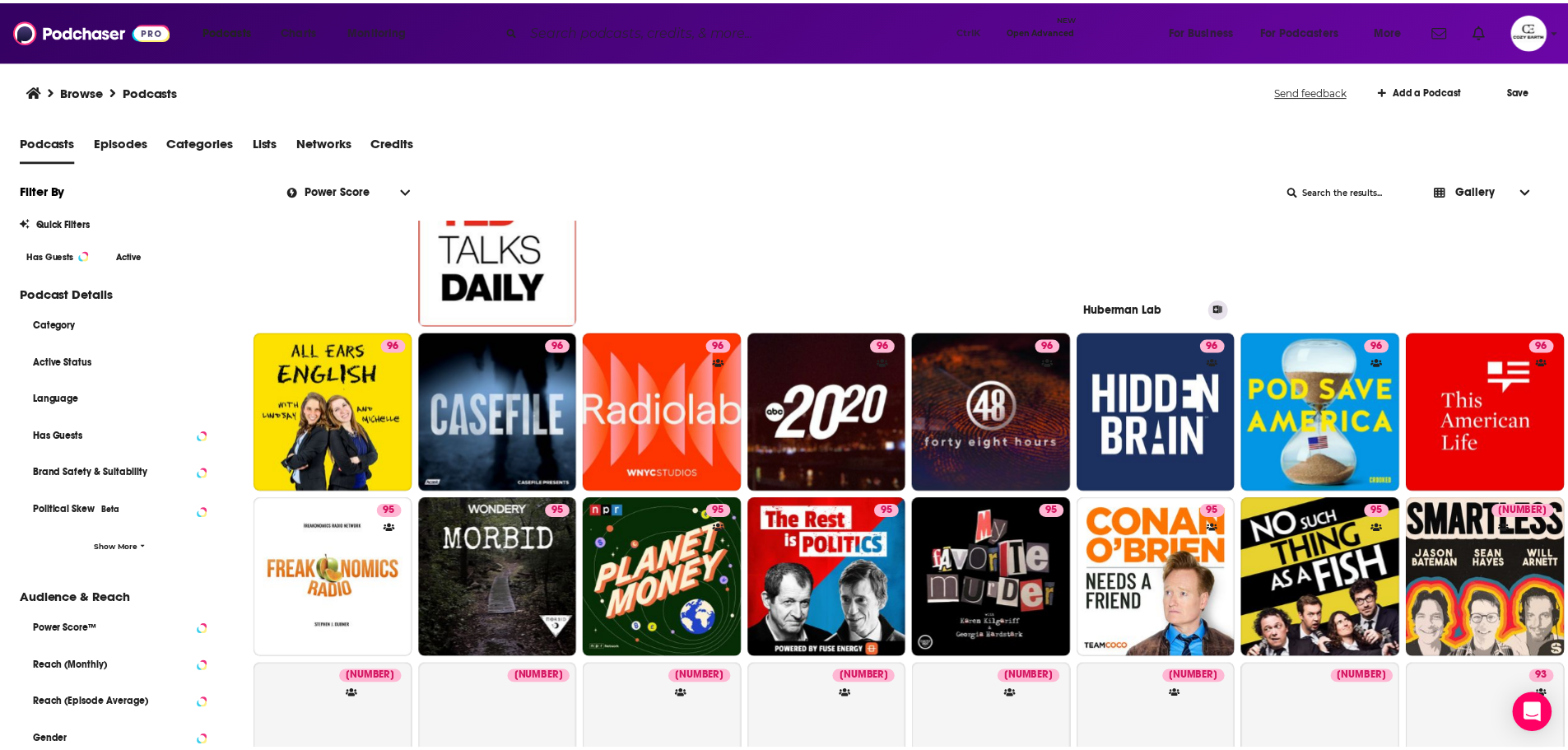 scroll, scrollTop: 247, scrollLeft: 0, axis: vertical 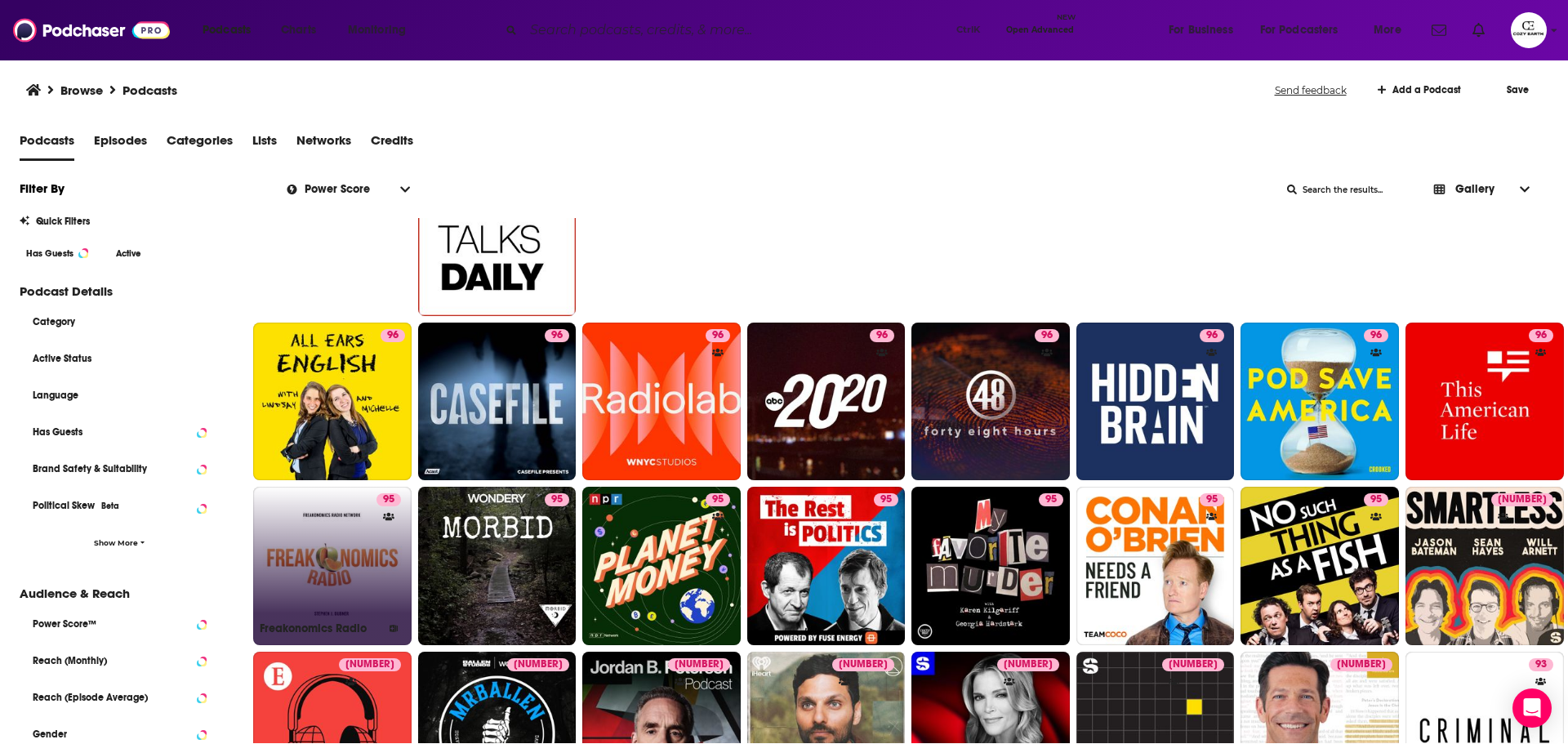 click on "[NUMBER] Freakonomics Radio" at bounding box center [332, 566] 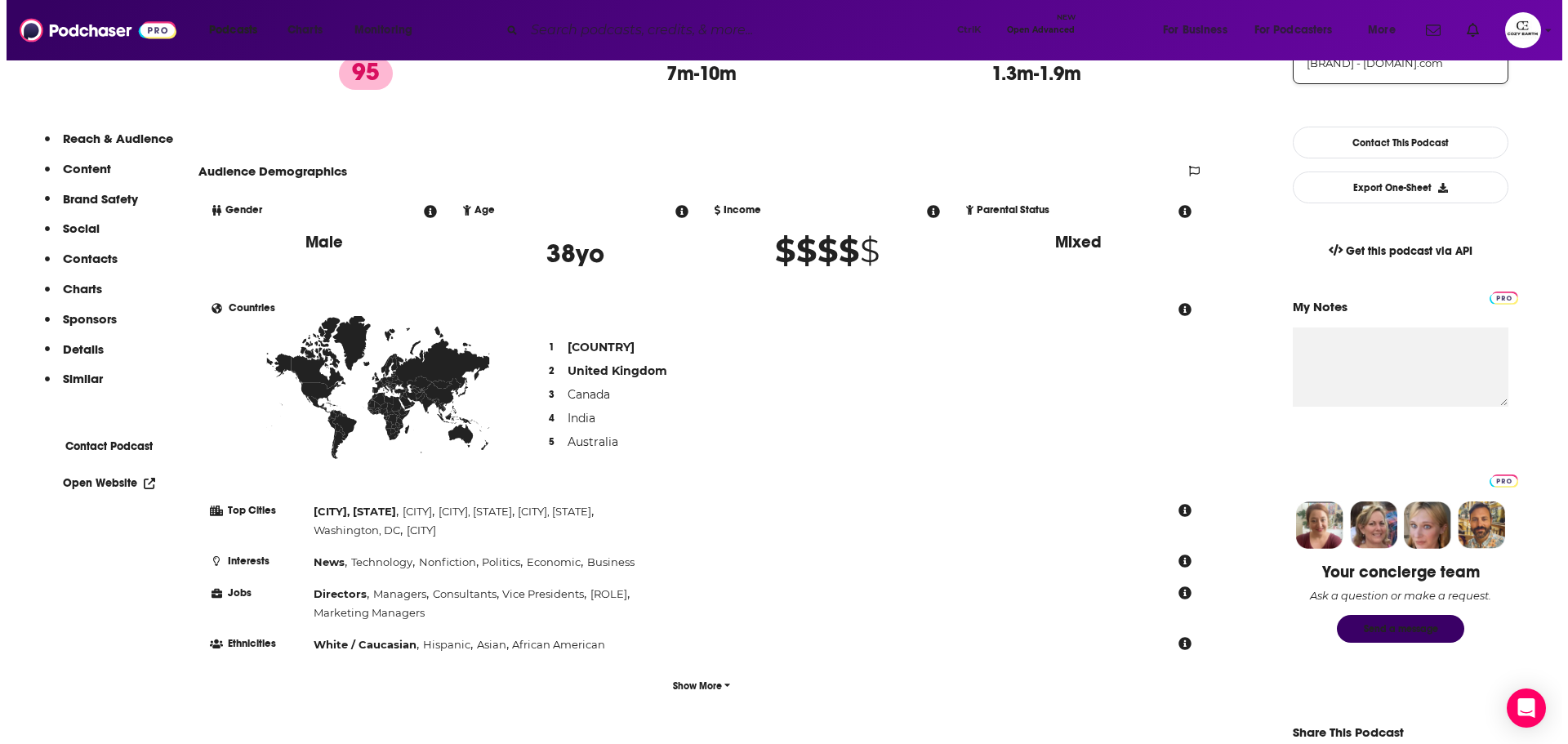scroll, scrollTop: 0, scrollLeft: 0, axis: both 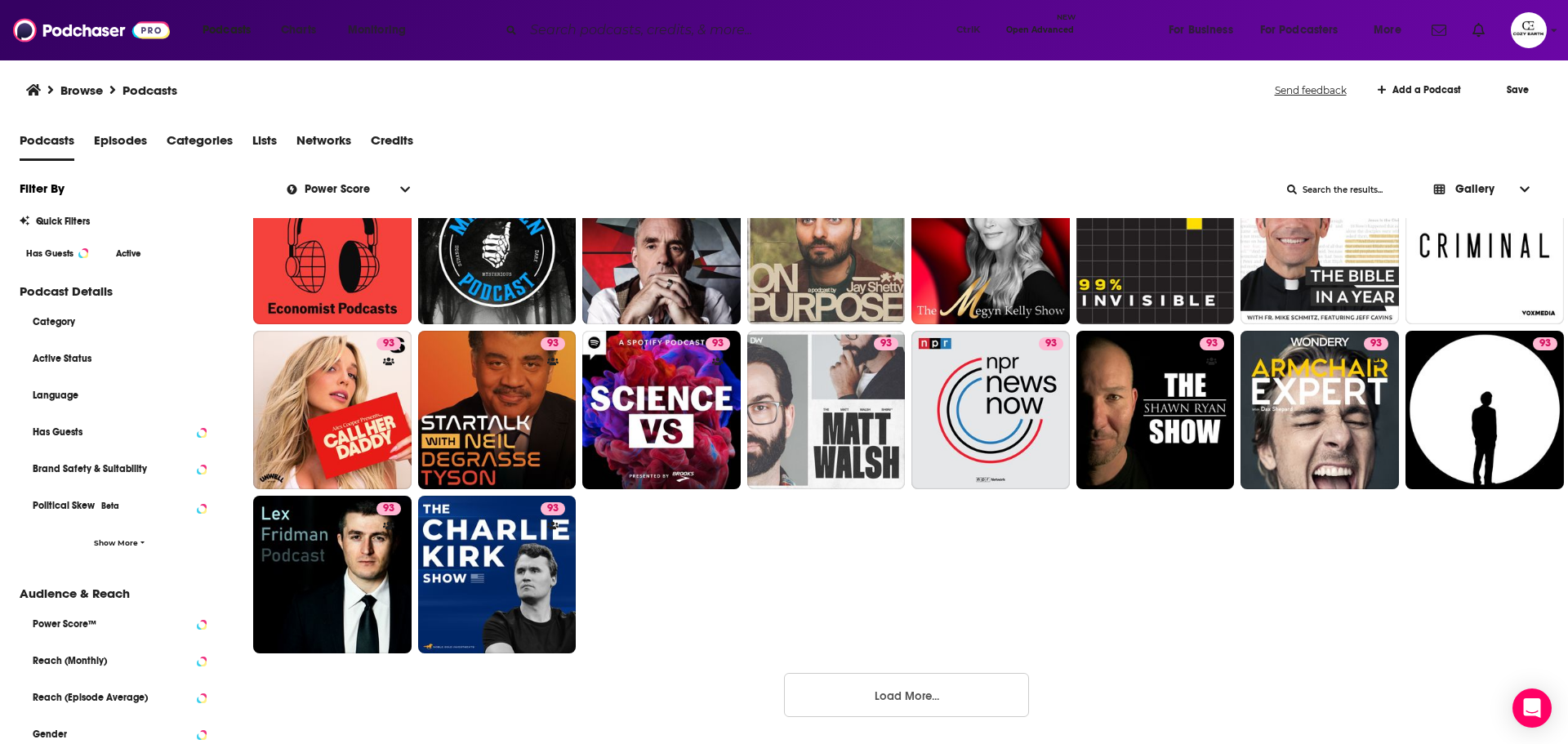 click on "Load More..." at bounding box center [906, 695] 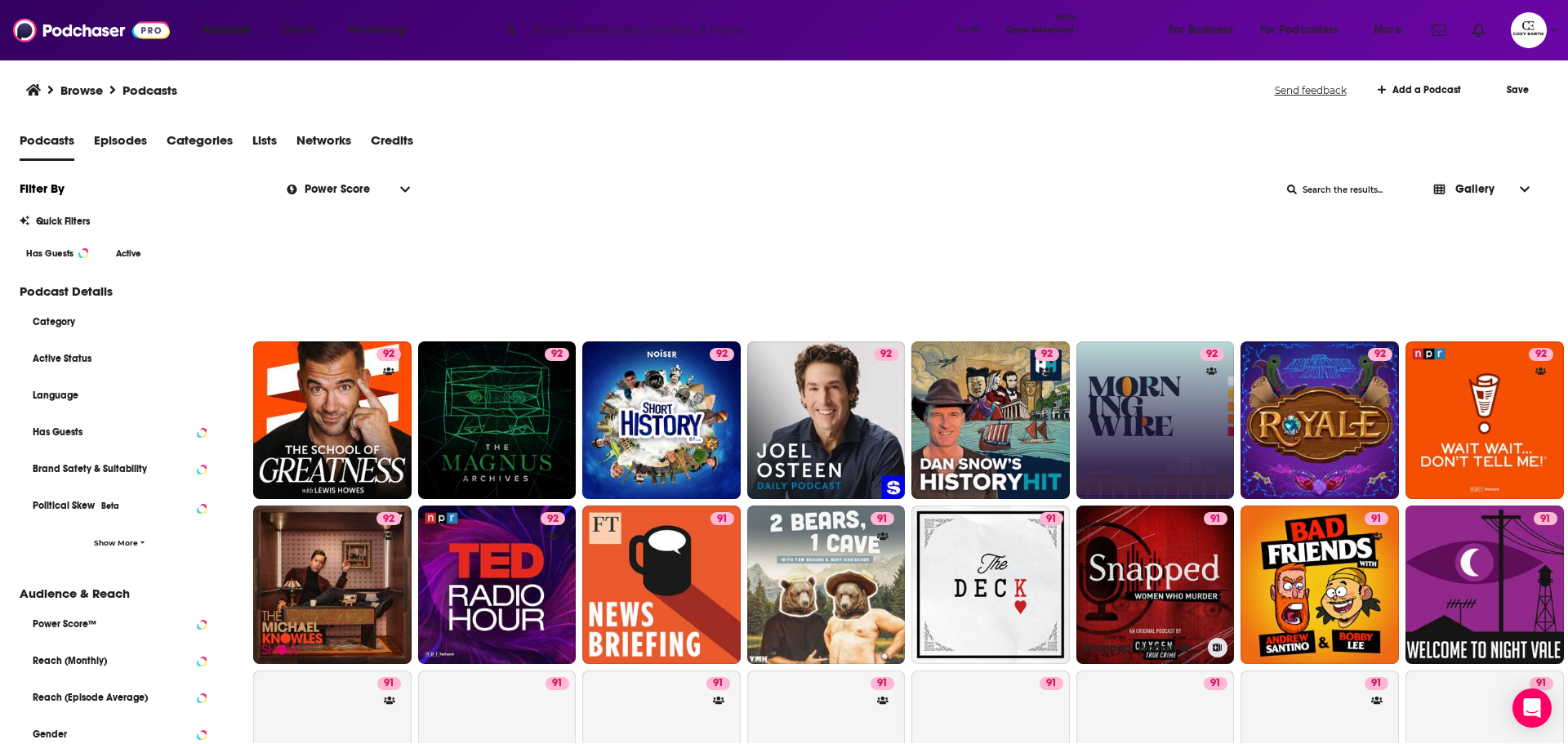 scroll, scrollTop: 1220, scrollLeft: 0, axis: vertical 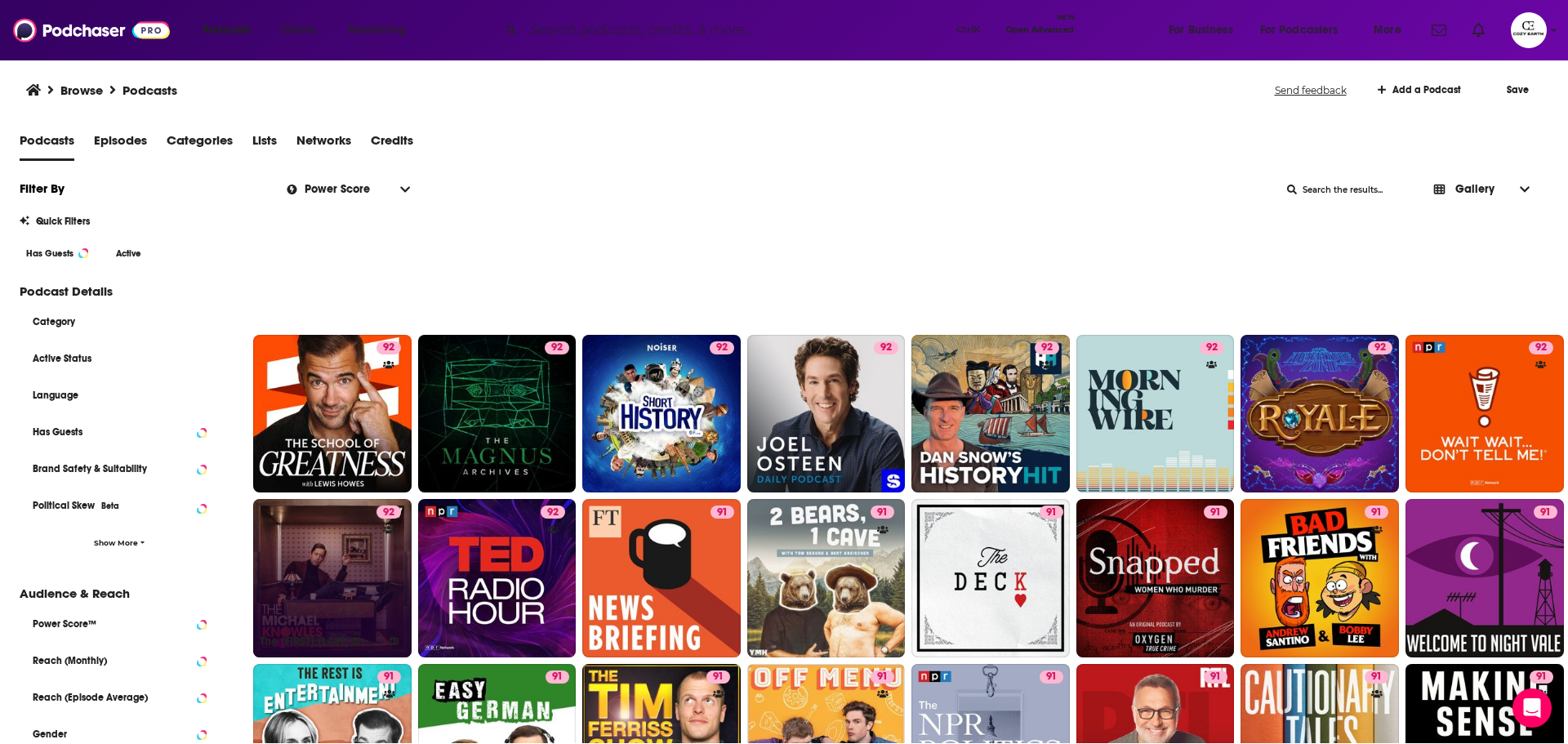 click on "[NUMBER] The [PERSON] Show" at bounding box center [332, 578] 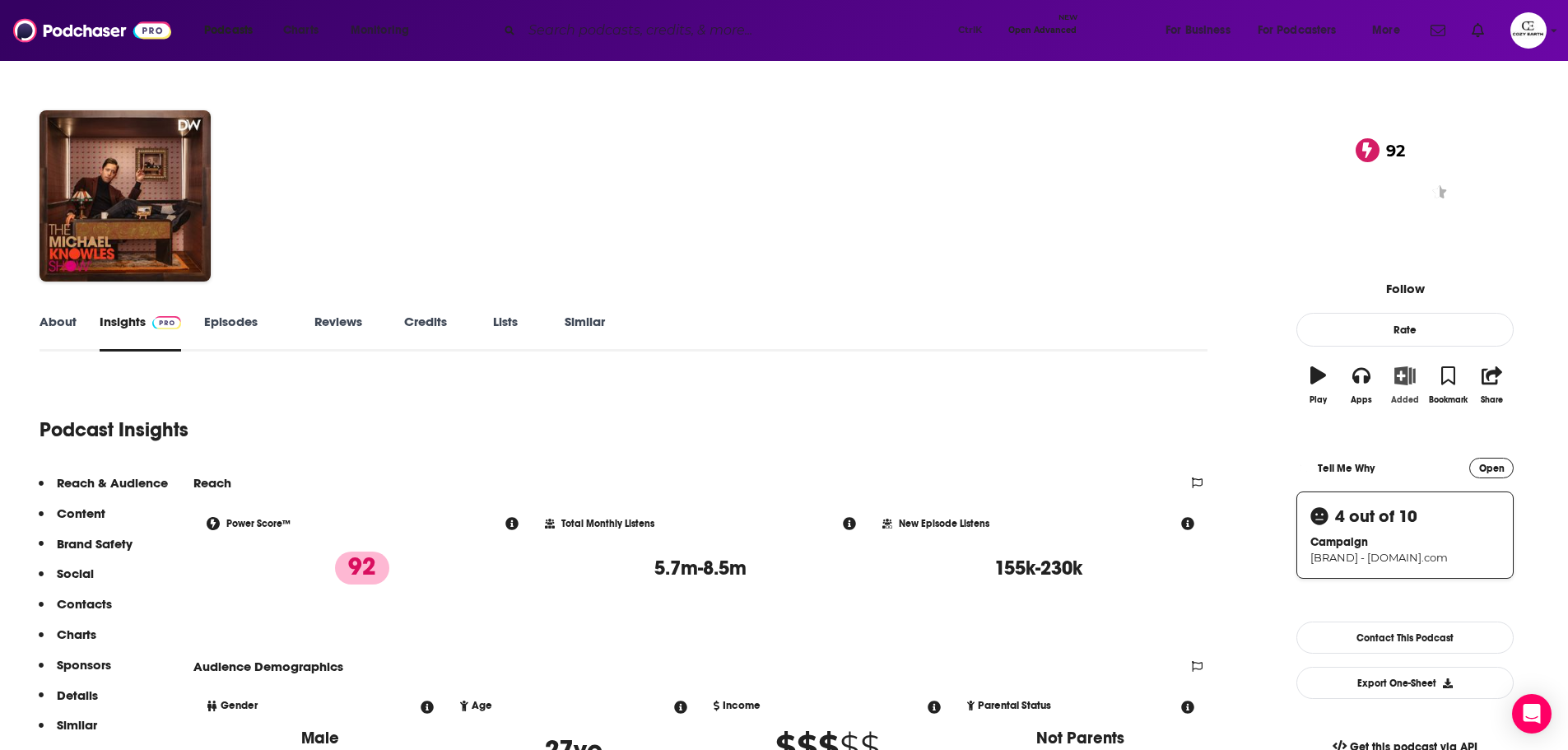 click at bounding box center (1405, 375) 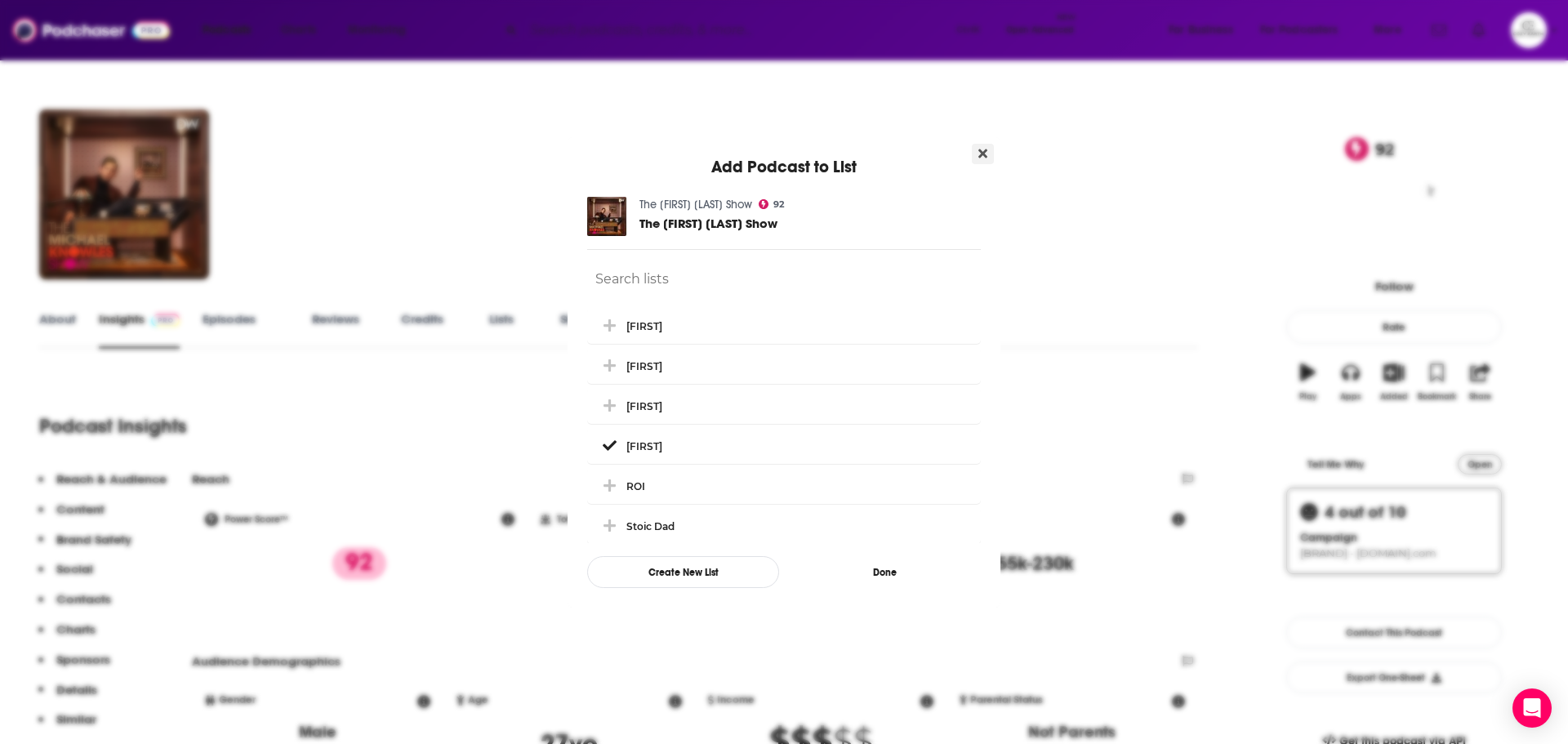 click at bounding box center [982, 154] 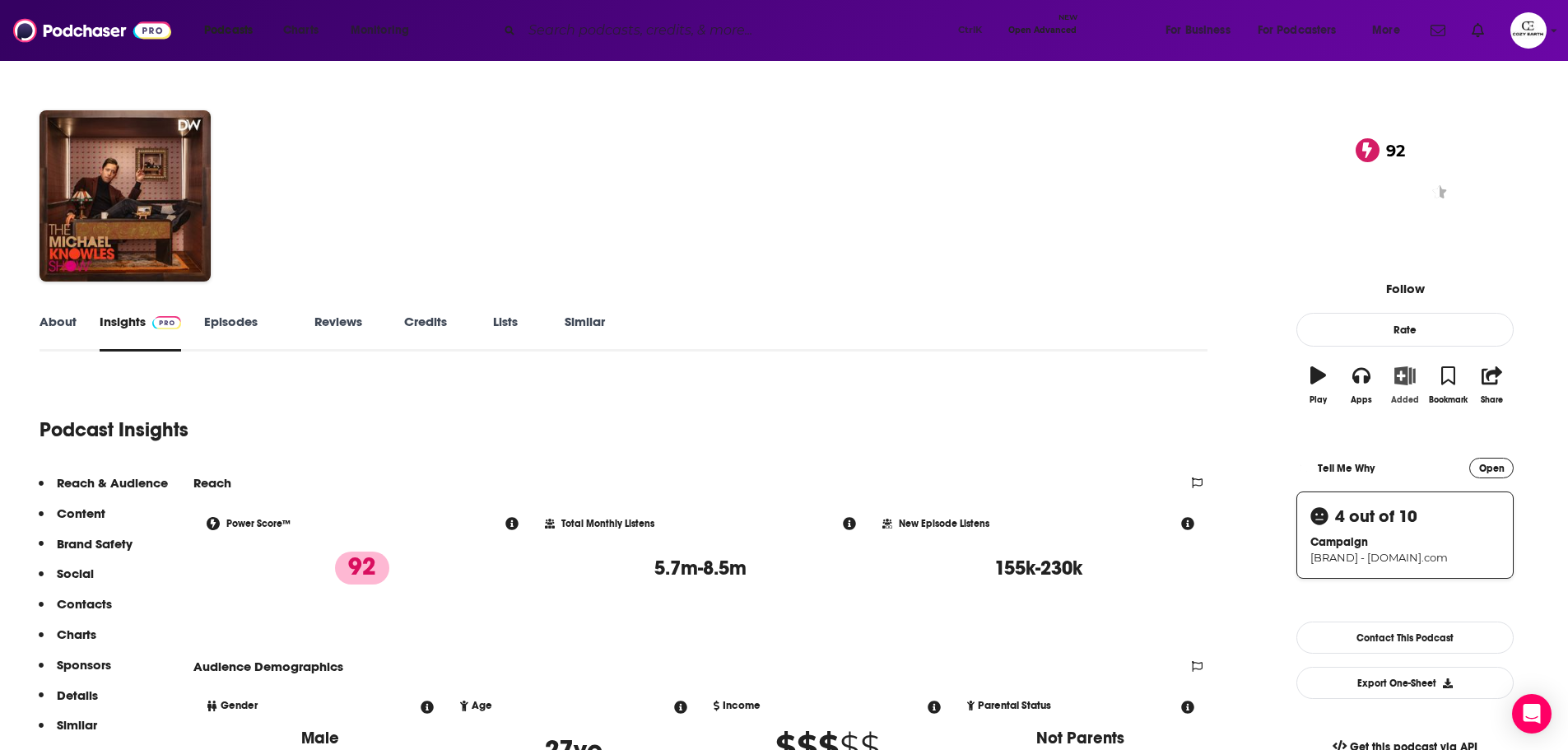 click at bounding box center (1405, 375) 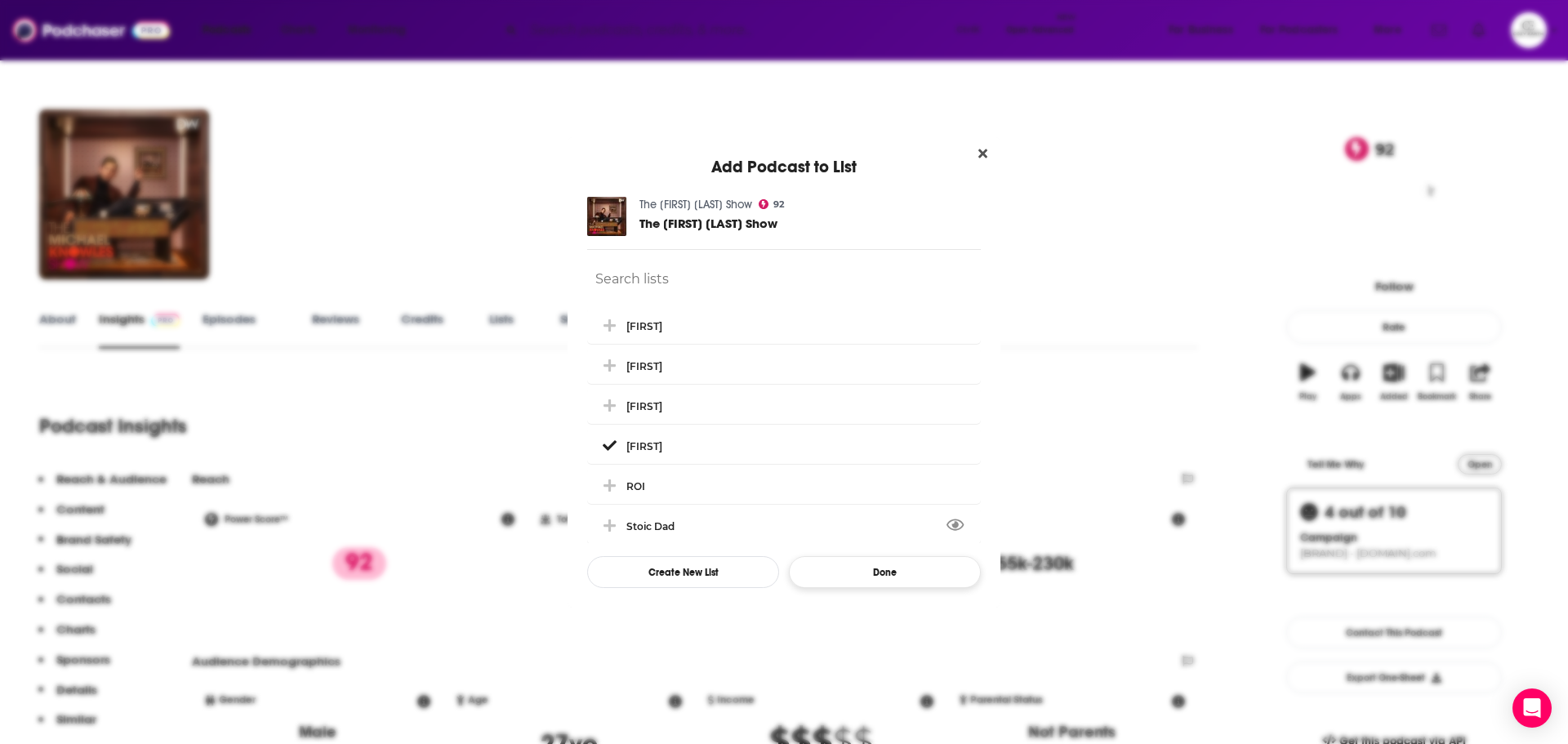 click on "Done" at bounding box center (884, 572) 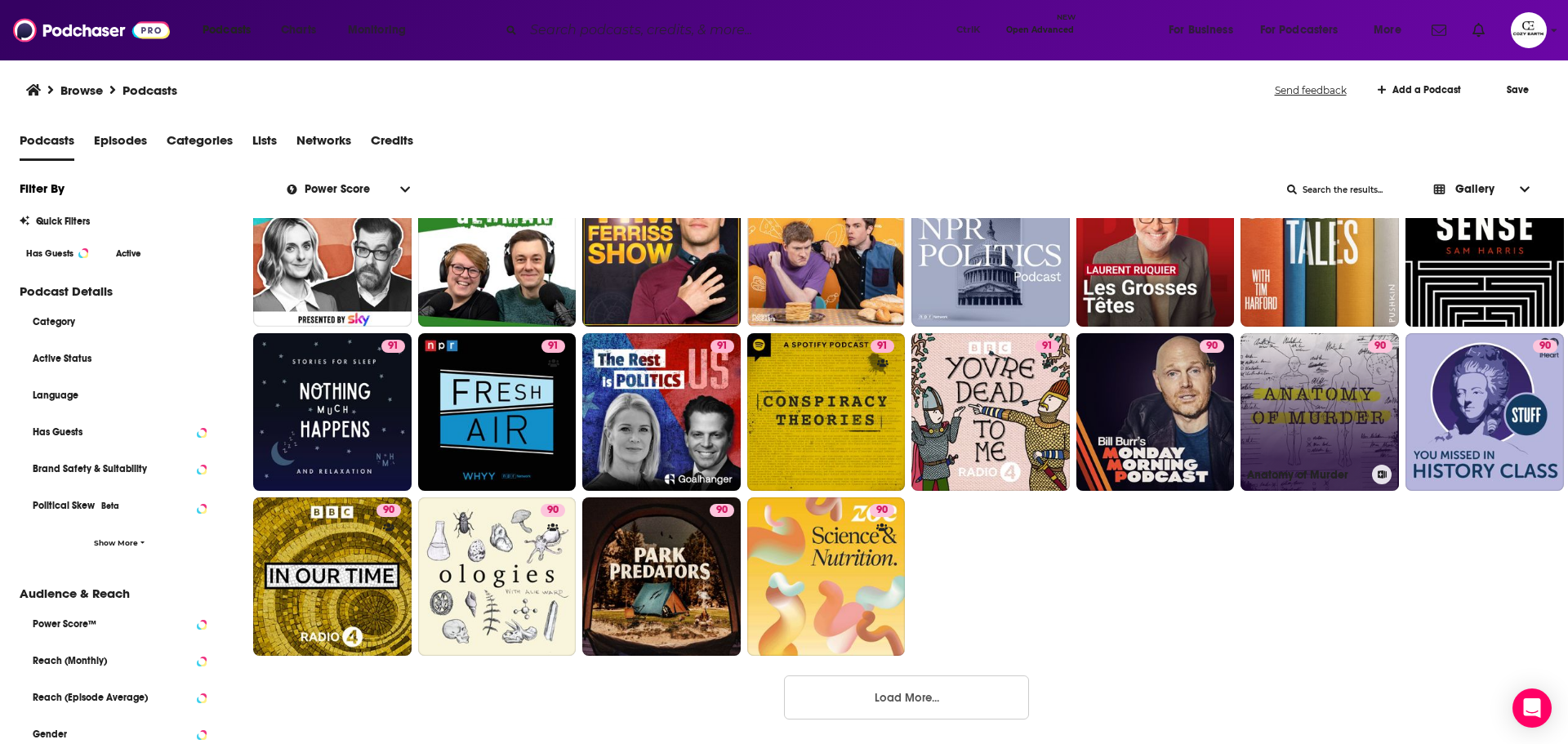 scroll, scrollTop: 1717, scrollLeft: 0, axis: vertical 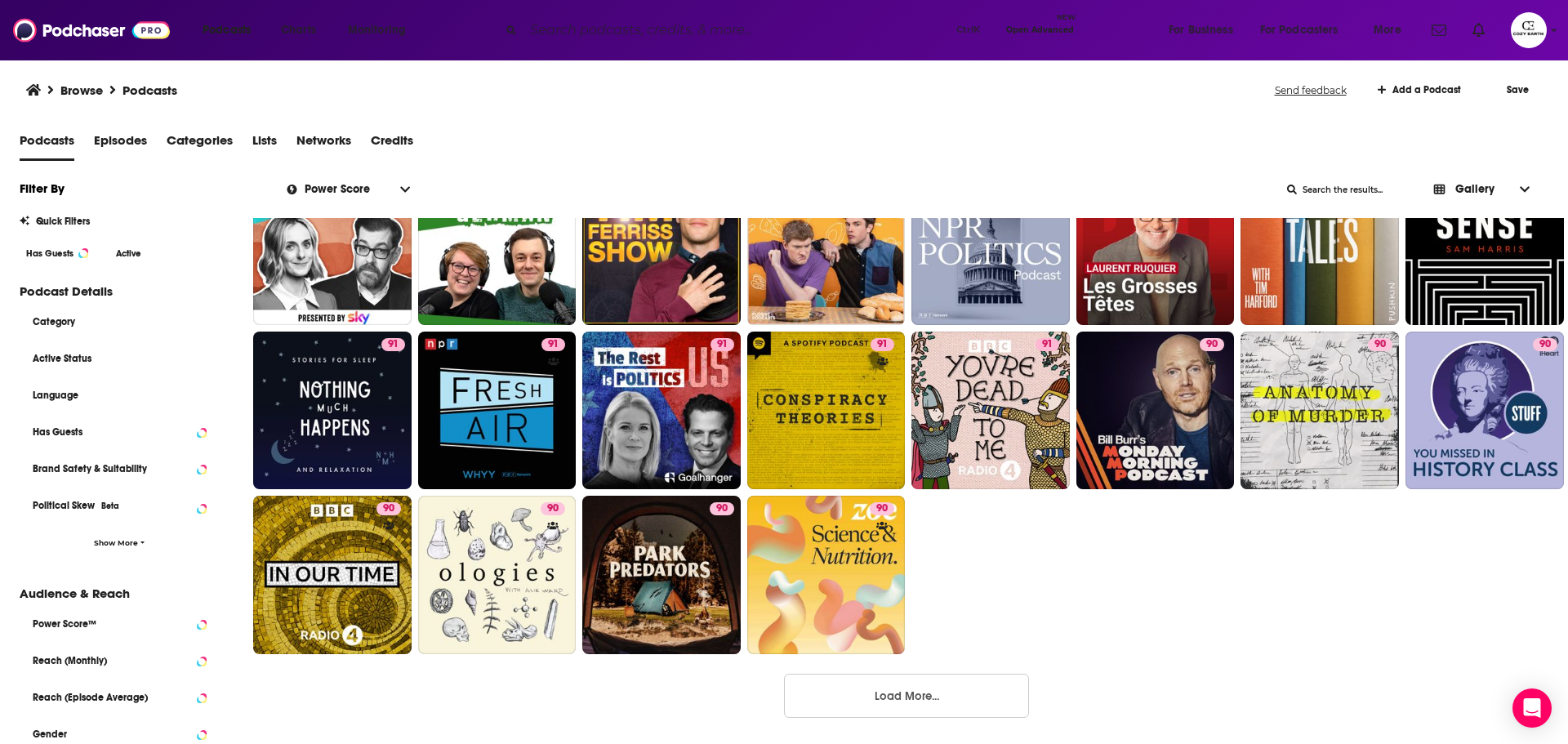 click on "Load More..." at bounding box center [906, 696] 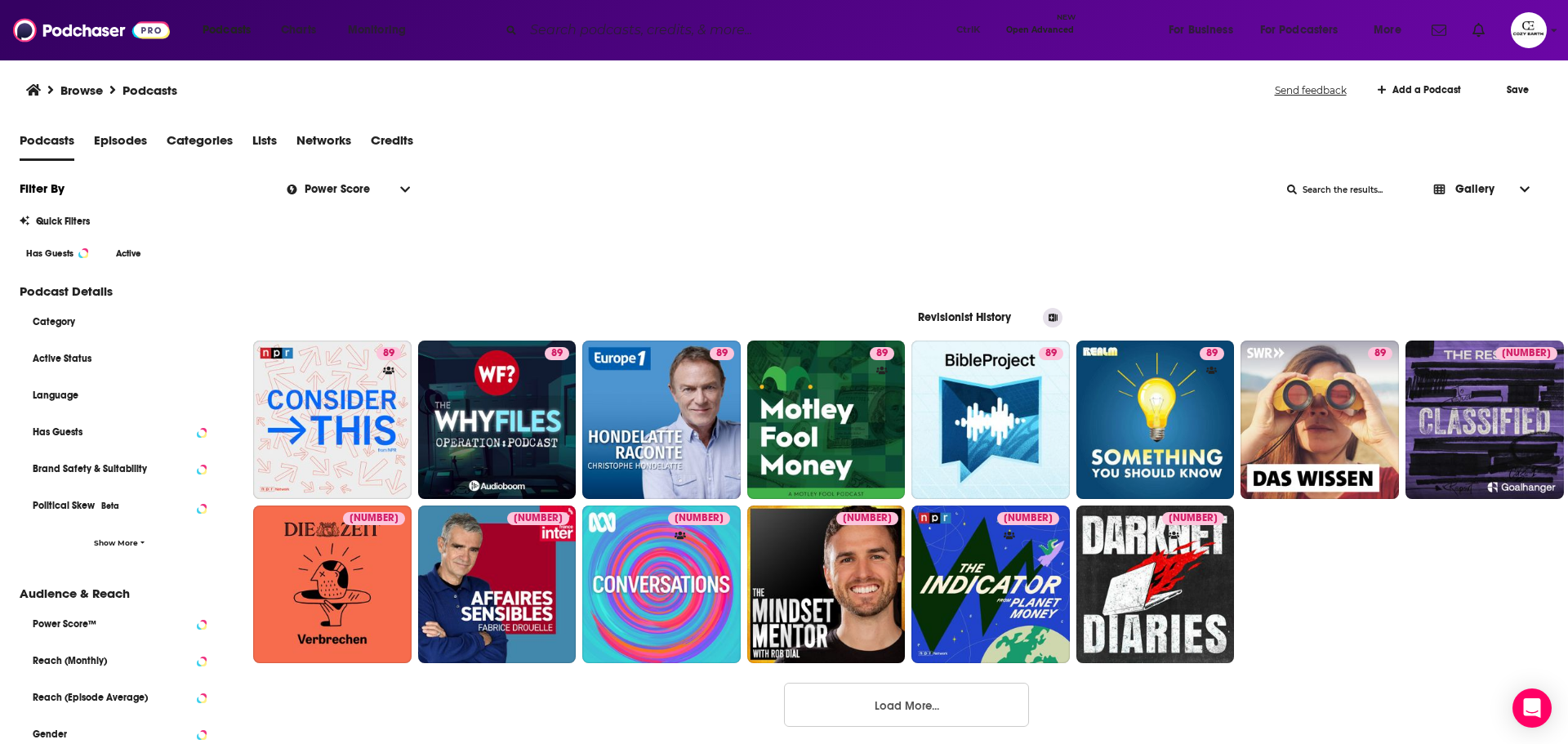 scroll, scrollTop: 2706, scrollLeft: 0, axis: vertical 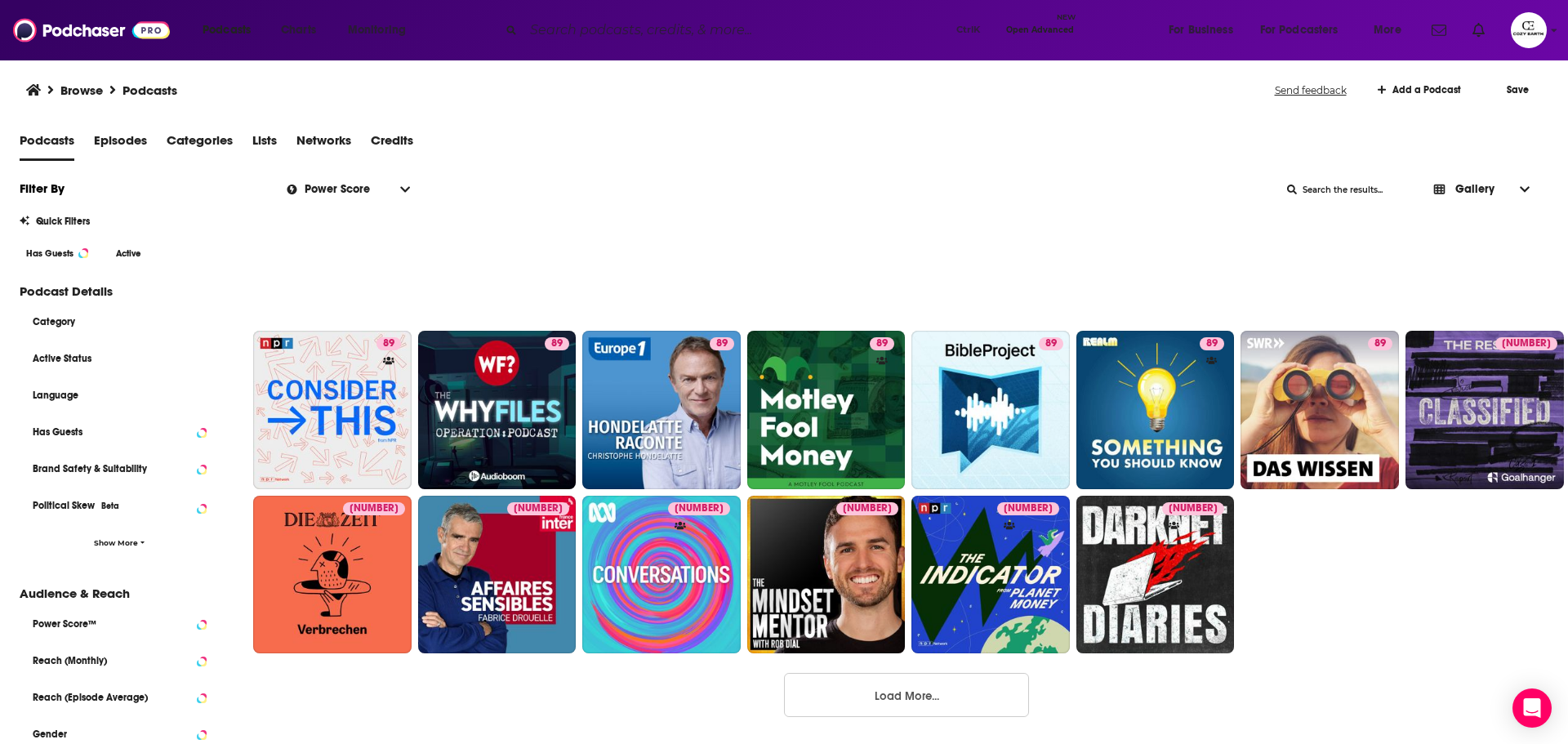 click on "Load More..." at bounding box center [906, 695] 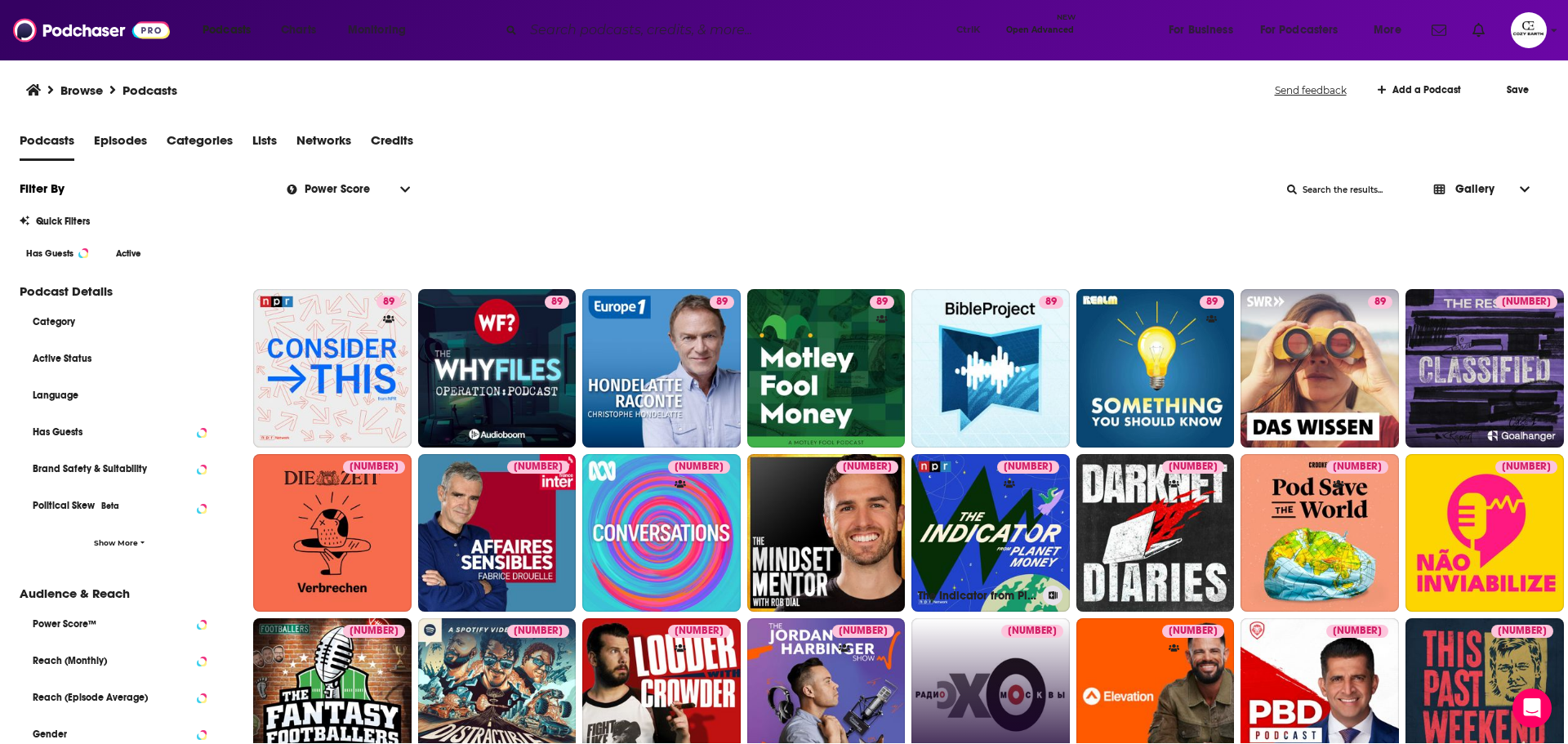 scroll, scrollTop: 2787, scrollLeft: 0, axis: vertical 